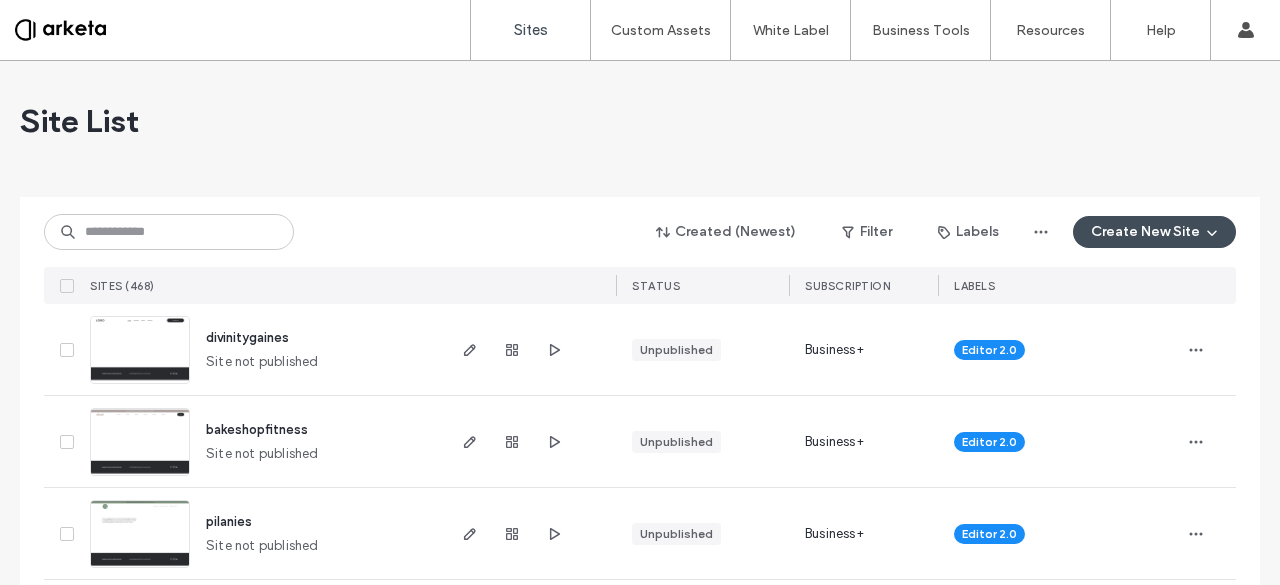 scroll, scrollTop: 0, scrollLeft: 0, axis: both 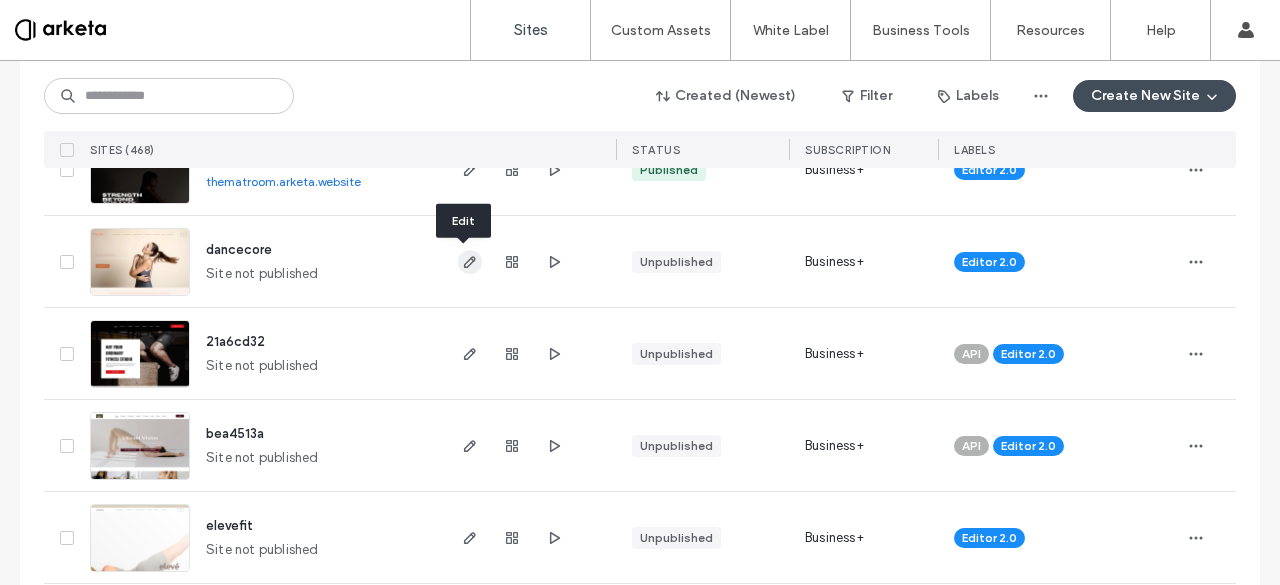 click 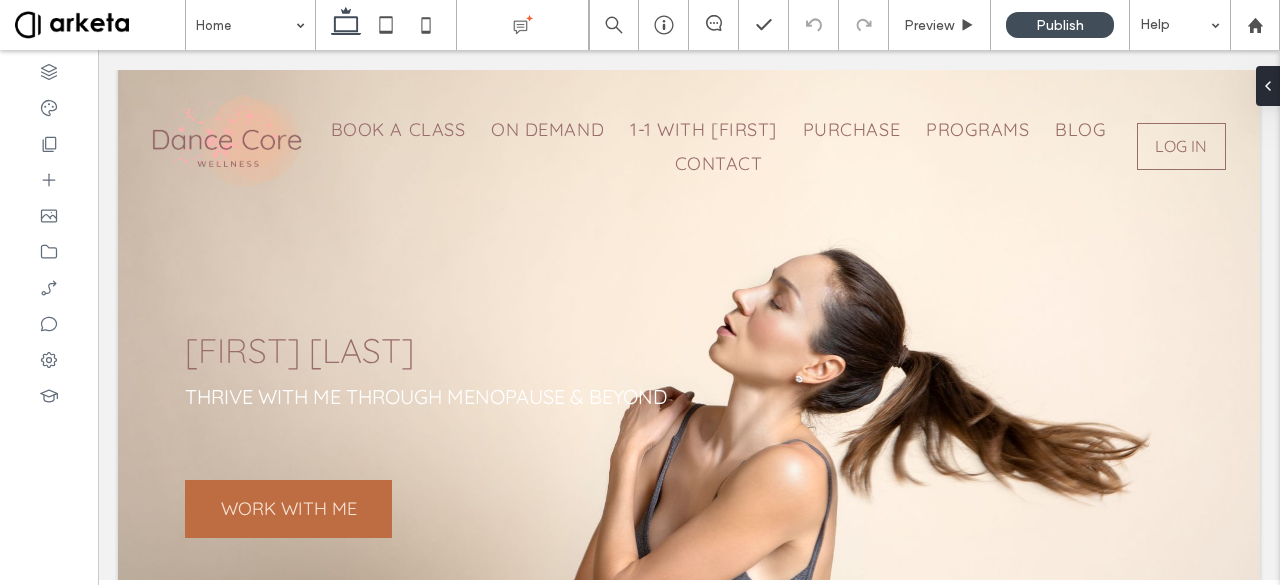 scroll, scrollTop: 0, scrollLeft: 0, axis: both 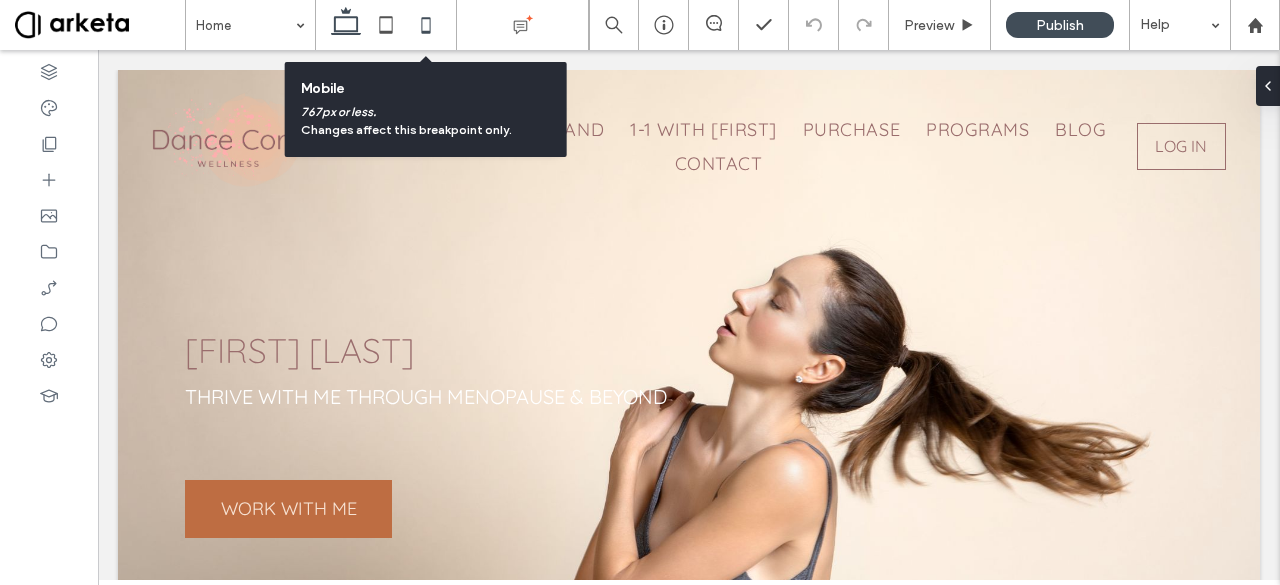click 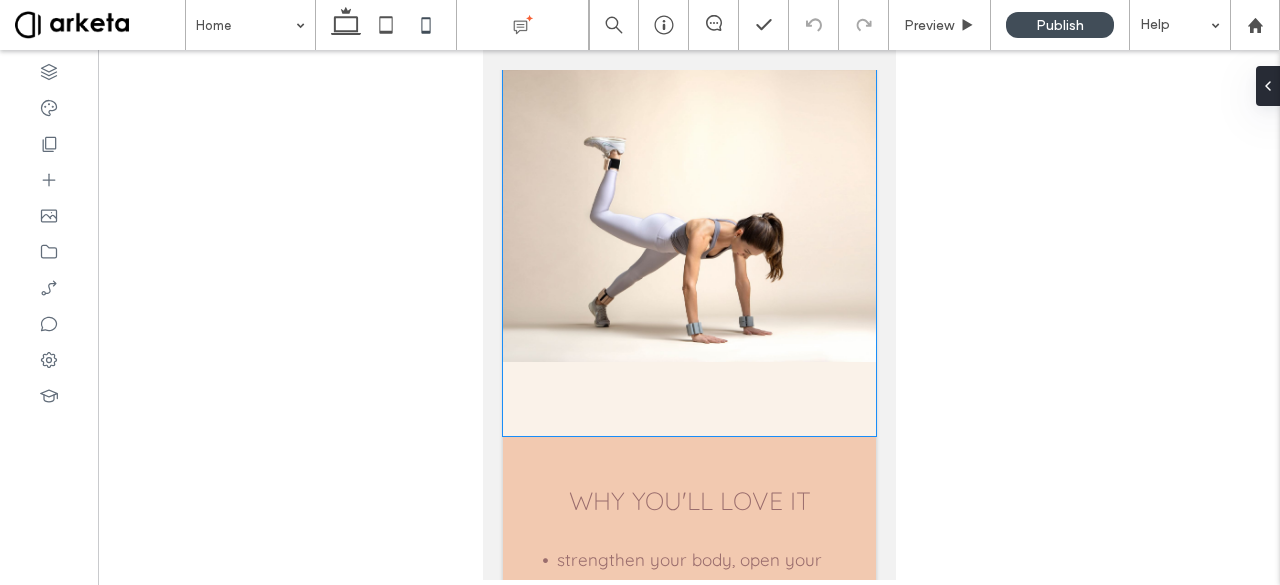 scroll, scrollTop: 3549, scrollLeft: 0, axis: vertical 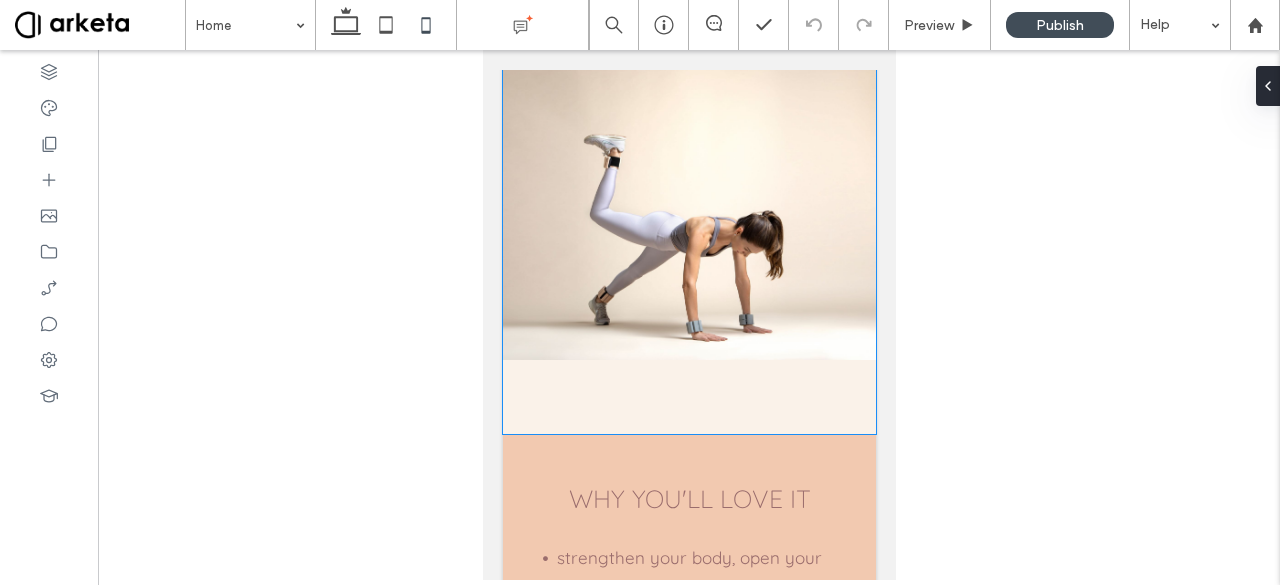 click at bounding box center [688, 214] 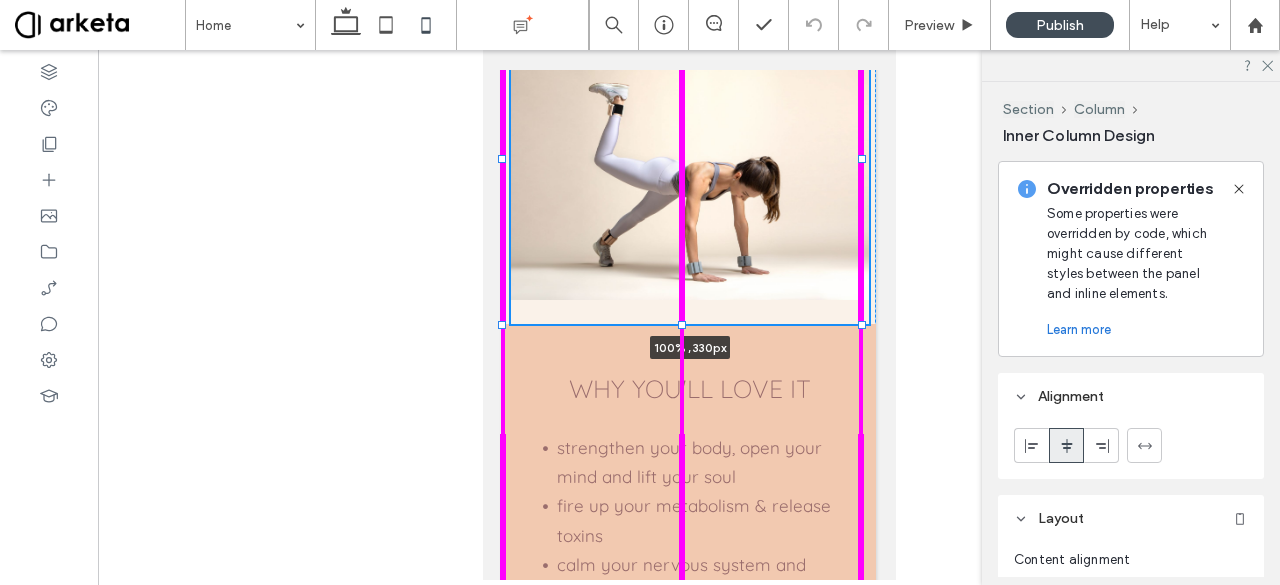 drag, startPoint x: 680, startPoint y: 521, endPoint x: 679, endPoint y: 411, distance: 110.00455 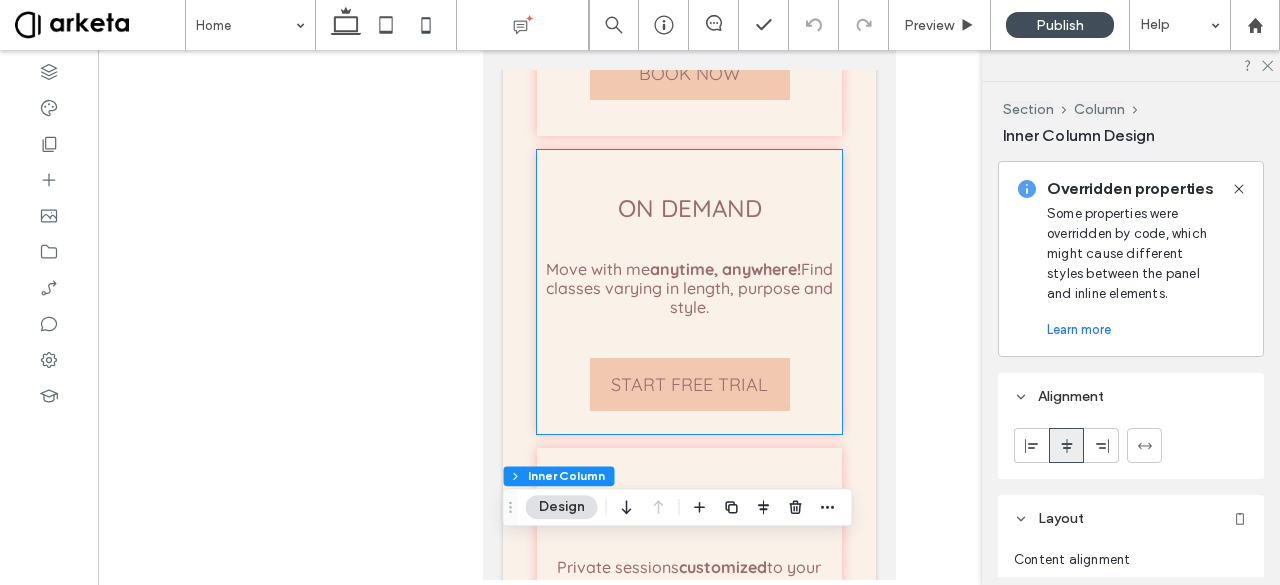 scroll, scrollTop: 2785, scrollLeft: 0, axis: vertical 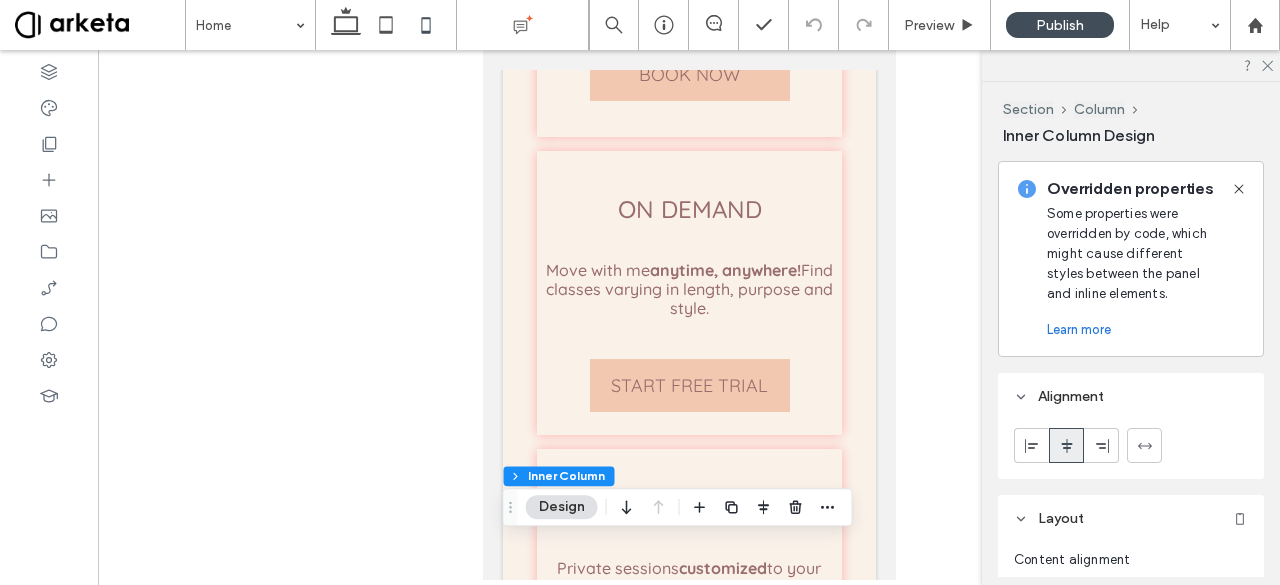 click at bounding box center (689, 315) 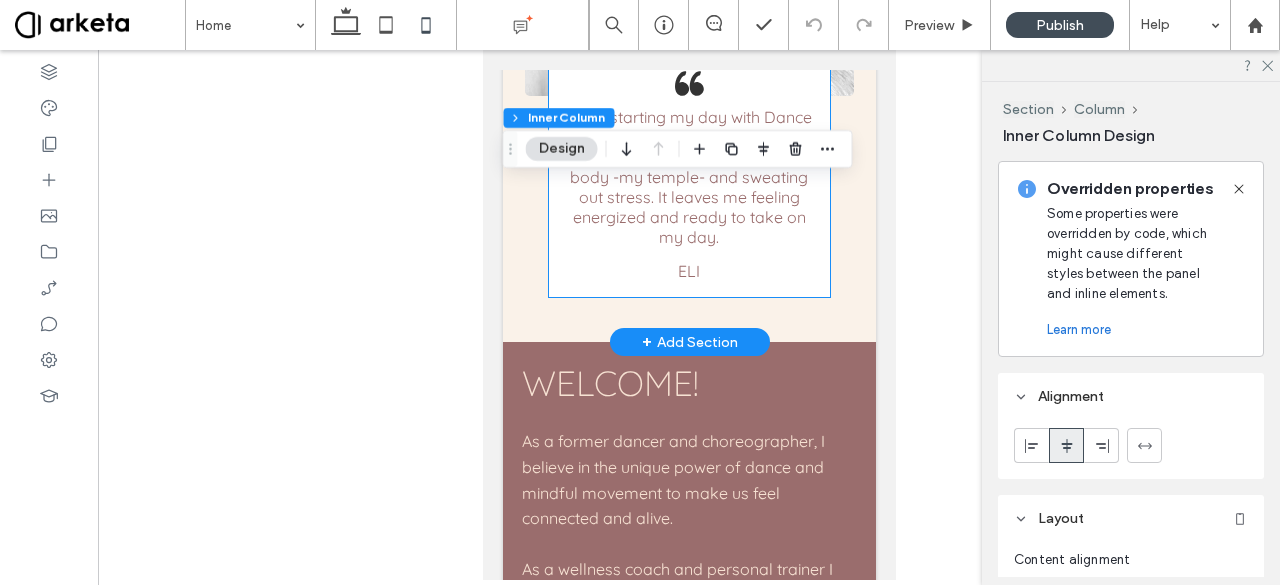 scroll, scrollTop: 6169, scrollLeft: 0, axis: vertical 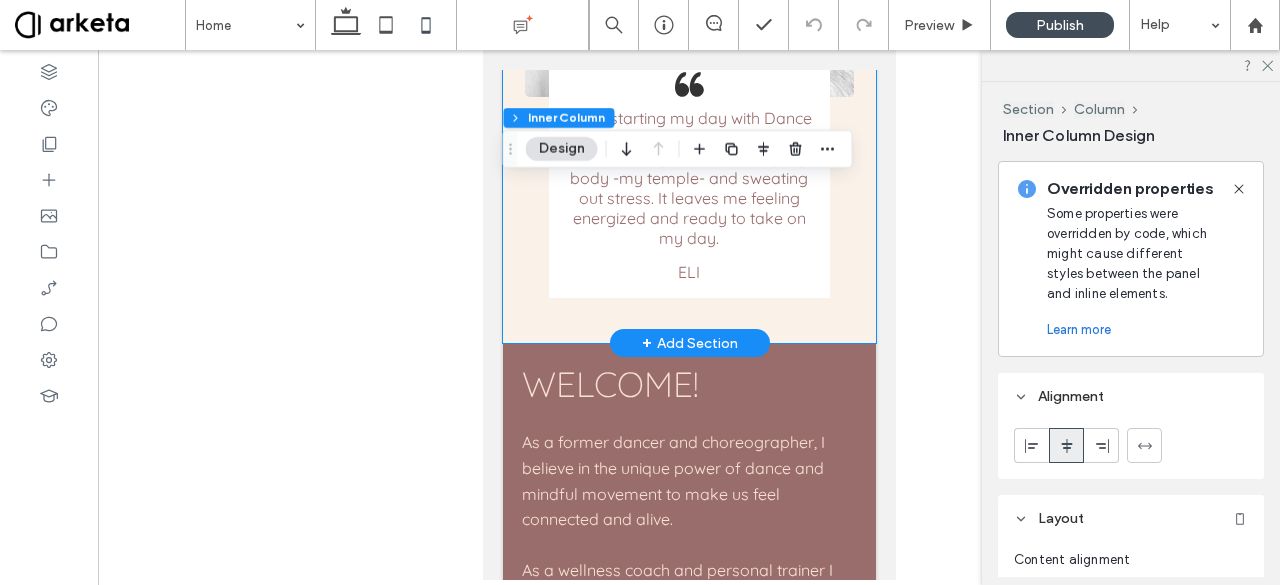click on "Dance Core reminds me of my love of dance, music and fitness all in one. It’s a dose of emotional, physical and mental health; motivation and positive mindset; and you can see the results in every part of your body. It's truly a complete workout.   [FIRST]
Since I found Dance Core, I haven’t missed a day. I can see the results! I feel strong and energized with better posture, everything. I love it!   [FIRST]
I love starting my day with Dance Core. I feel strong in the most feminine way while sculpting my body -my temple- and sweating out stress. It leaves me feeling energized and ready to take on my day.   [FIRST]" at bounding box center (688, -554) 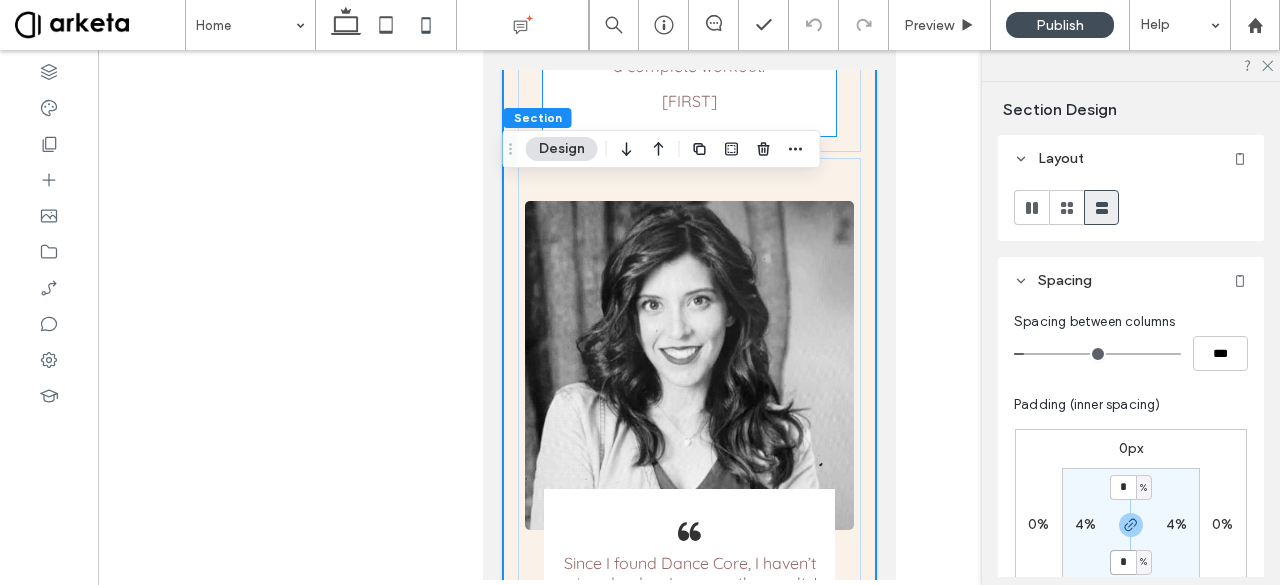 scroll, scrollTop: 5190, scrollLeft: 0, axis: vertical 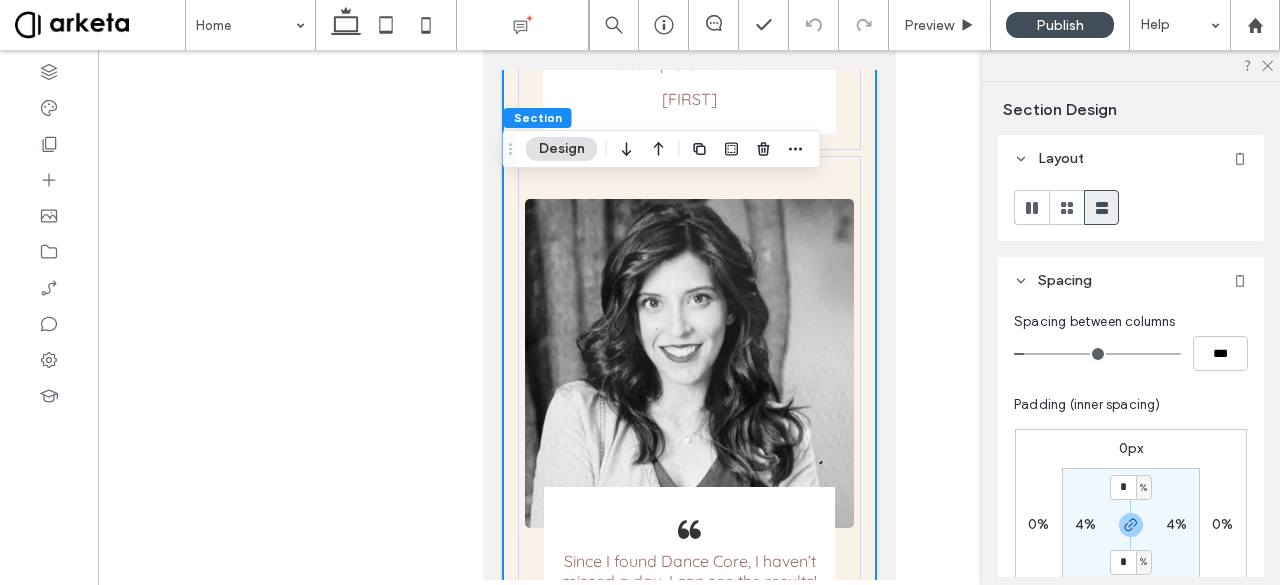 click on "* % 4% * % 4%" at bounding box center (1131, 525) 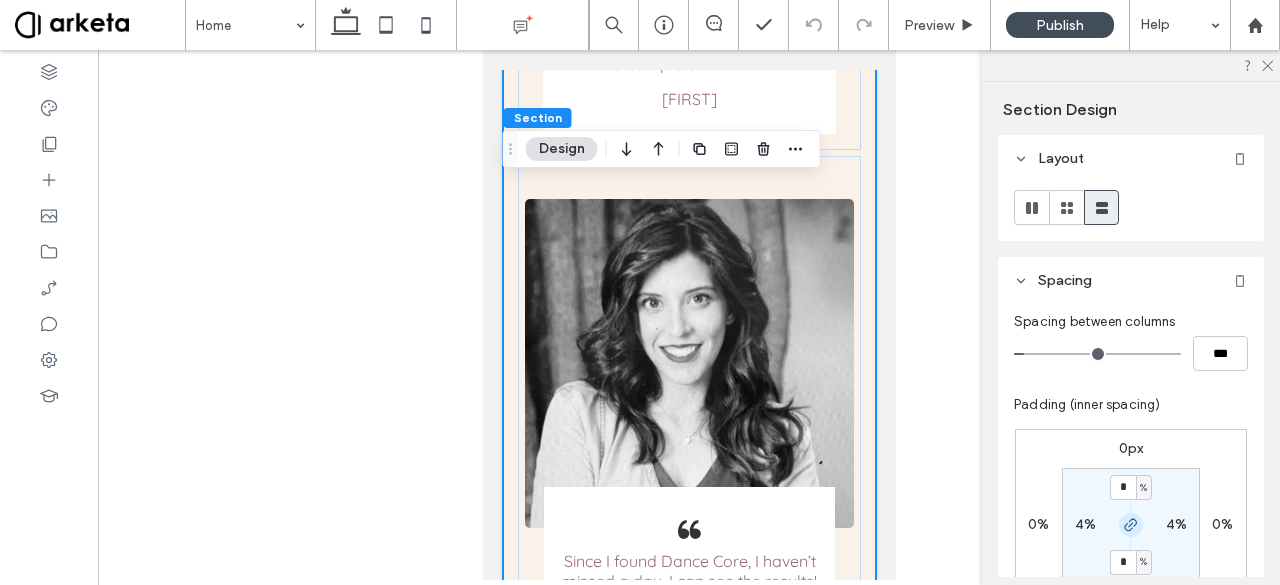 click at bounding box center [1131, 525] 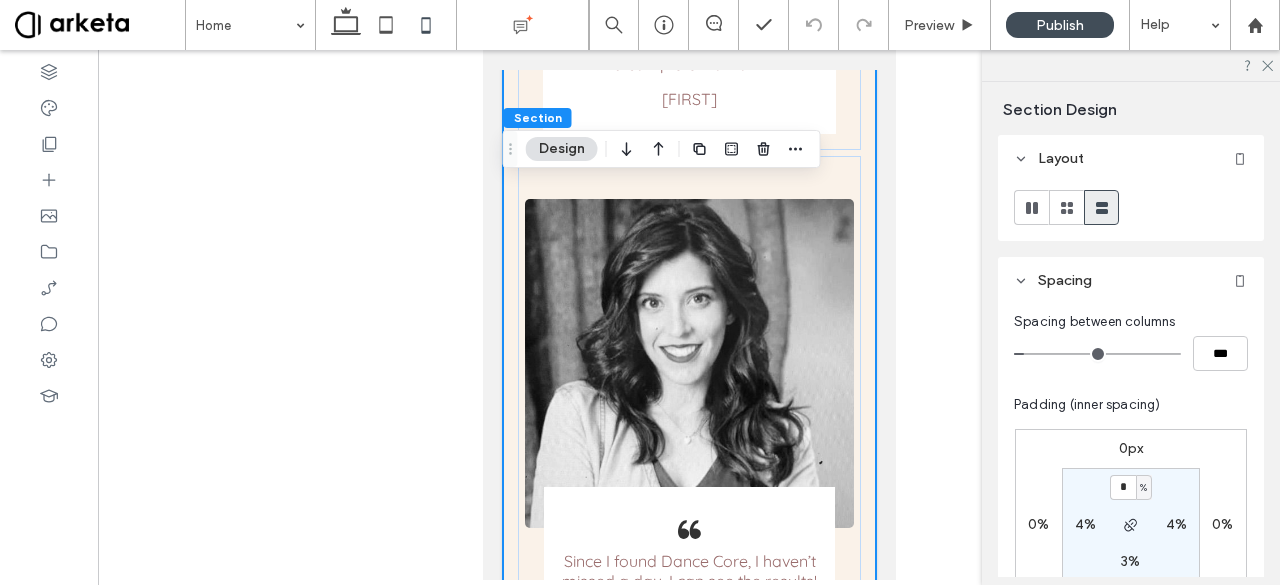click on "3%" at bounding box center (1130, 561) 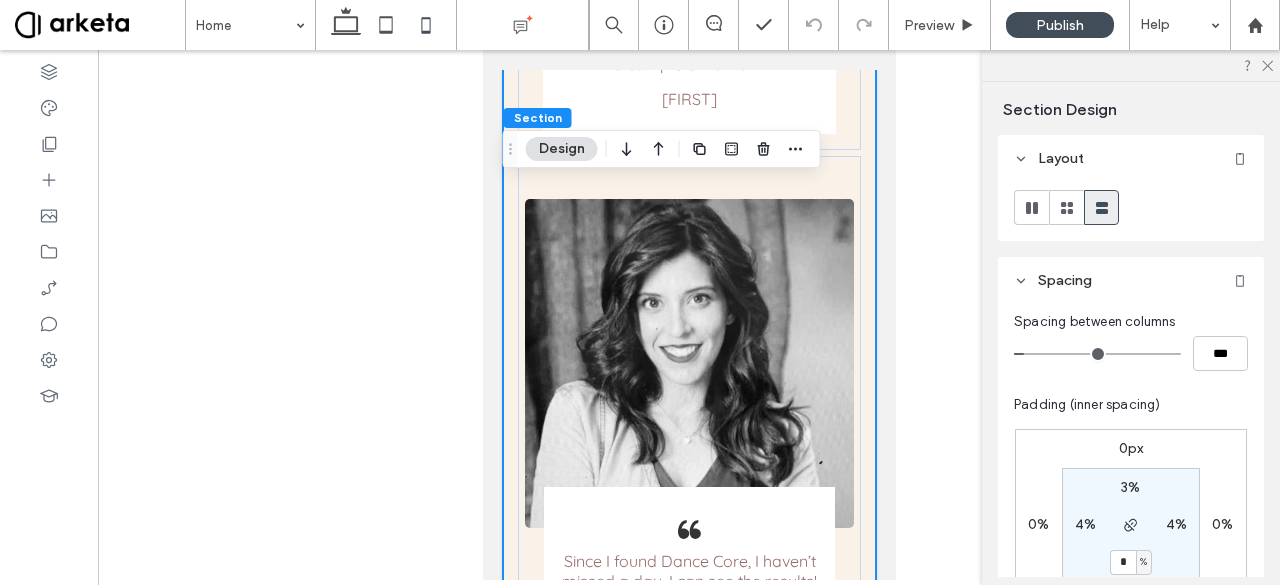 type on "*" 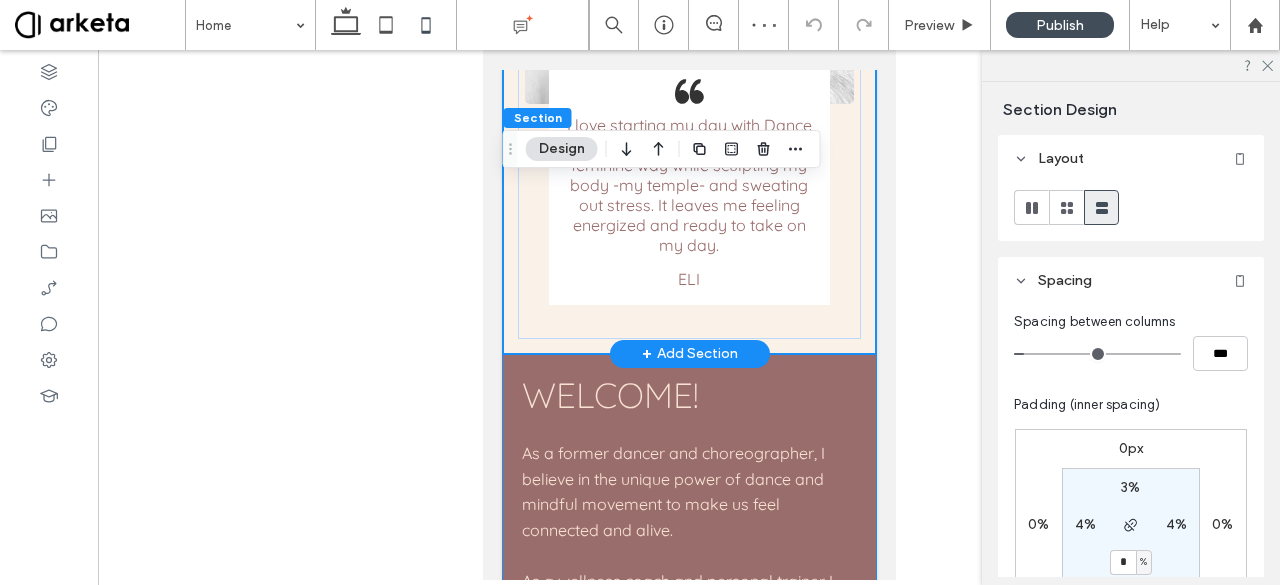 scroll, scrollTop: 6236, scrollLeft: 0, axis: vertical 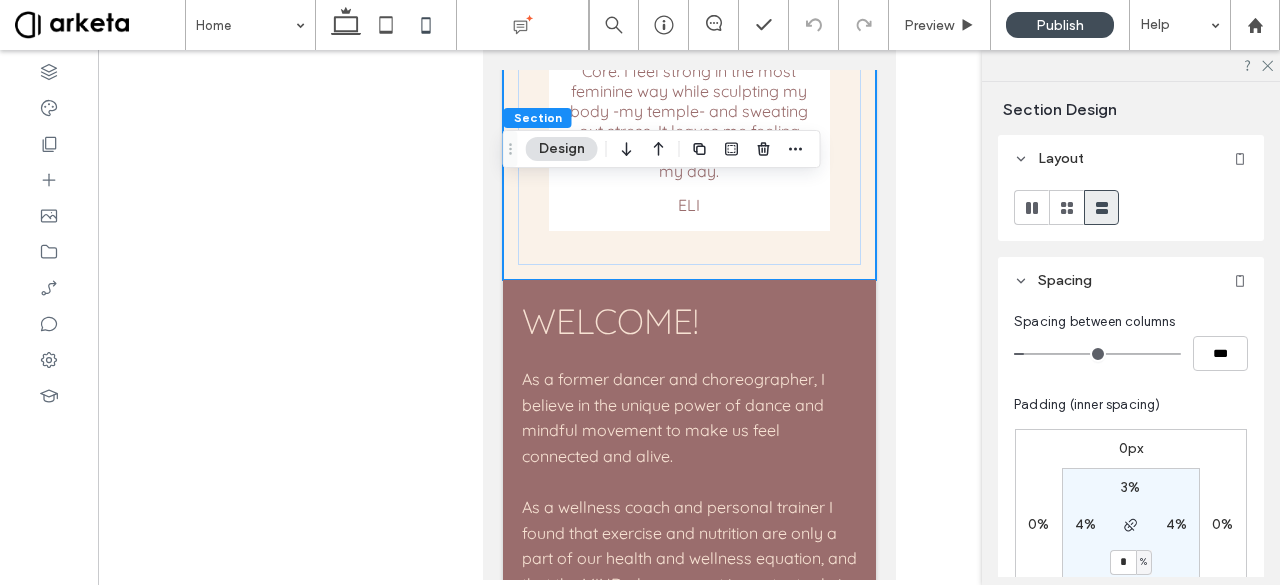 click on "3% 4% * % 4%" at bounding box center [1131, 525] 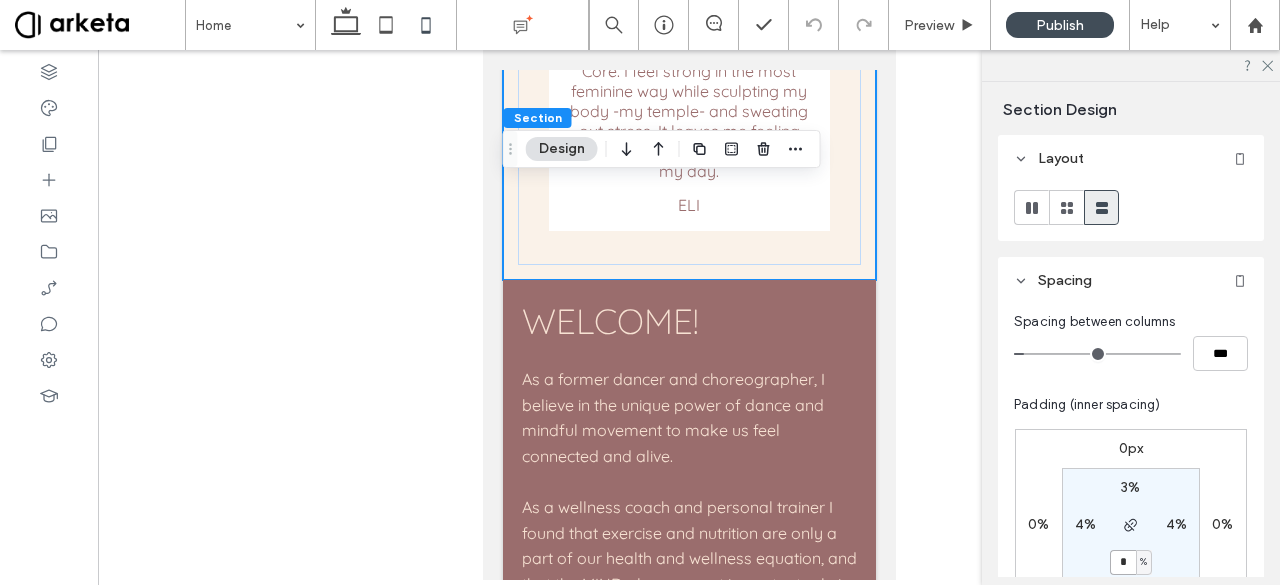 click on "*" at bounding box center [1123, 562] 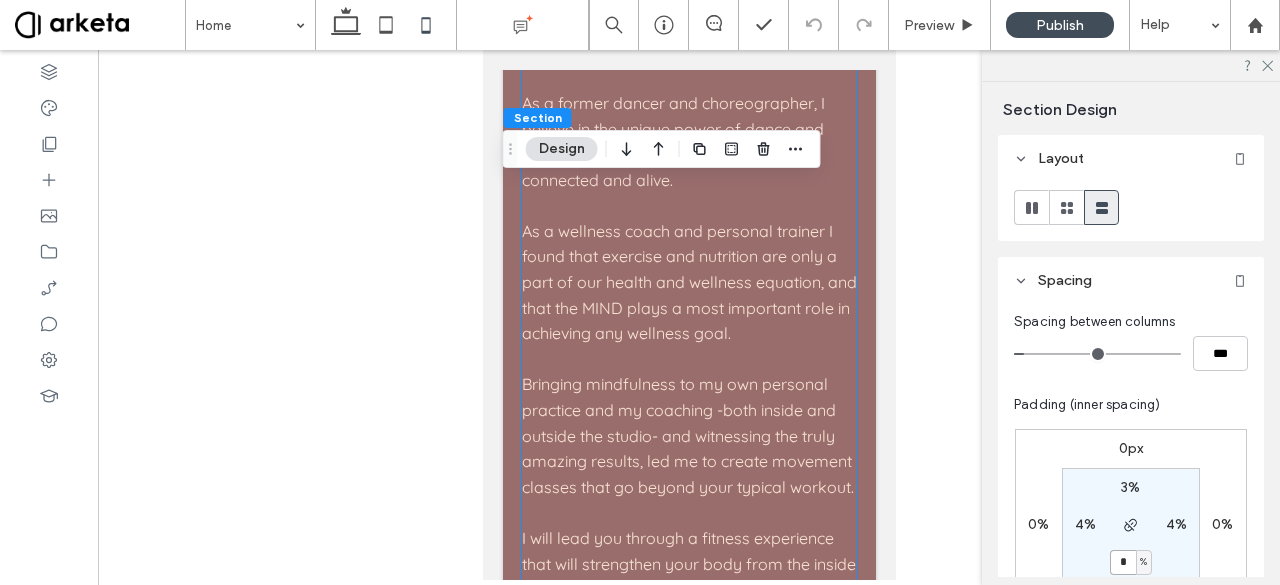 scroll, scrollTop: 6517, scrollLeft: 0, axis: vertical 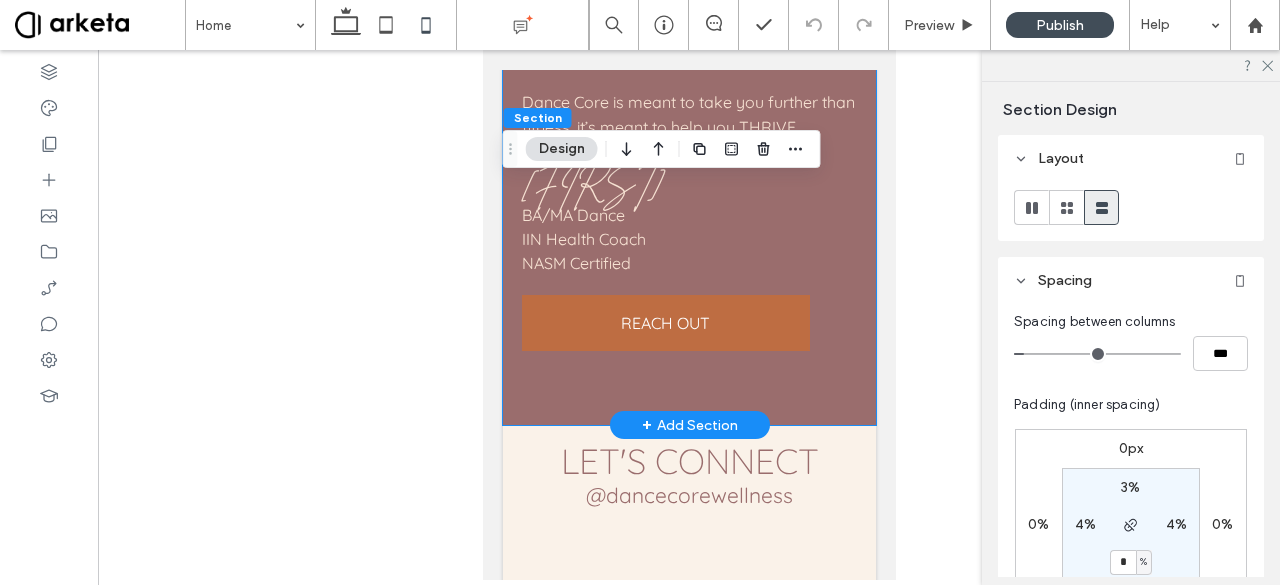 click on "WELCOME!
As a former dancer and choreographer, I believe in the unique power of dance and mindful movement to make us feel connected and alive. As a wellness coach and personal trainer I found that exercise and nutrition are only a part of our health and wellness equation, and that the MIND plays a most important role in achieving any wellness goal. Bringing mindfulness to my own personal practice and my coaching -both inside and outside the studio- and witnessing the truly amazing results, led me to create movement classes that go beyond your typical workout.    I will lead you through a fitness experience that will strengthen your body from the inside out, as it grounds you in the present moment and helps you shift your energy to feel connected, empowered and alive.    Dance Core is meant to take you further than fitness, it’s meant to help you THRIVE.
[FIRST] BA/MA Dance IIN Health Coach NASM Certified
REACH OUT" at bounding box center (688, -80) 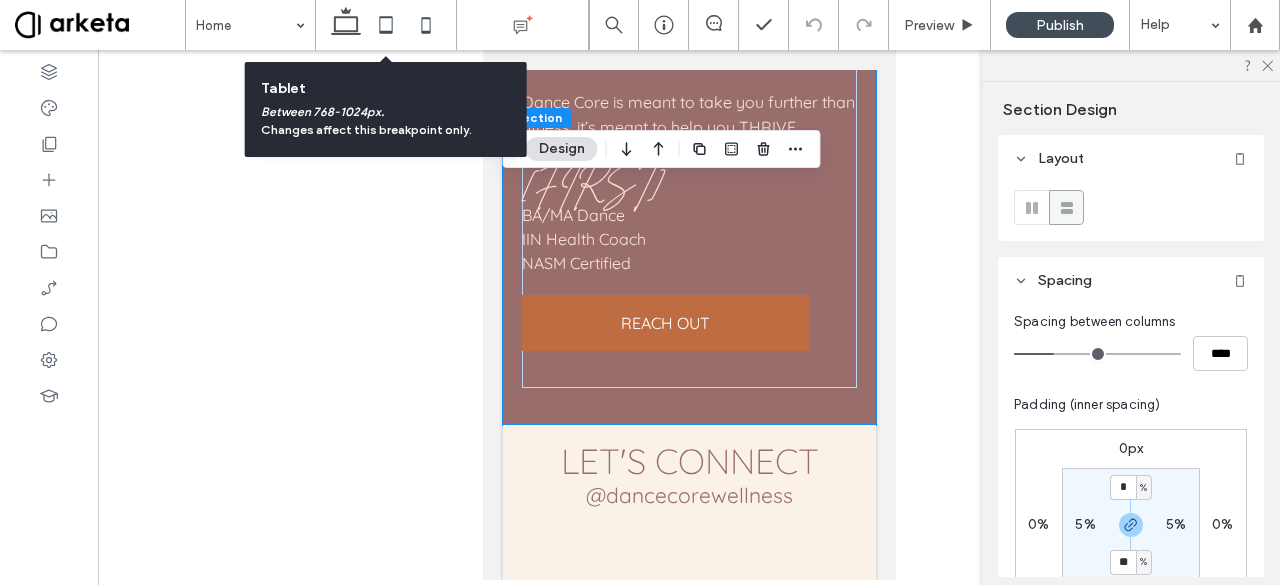 click 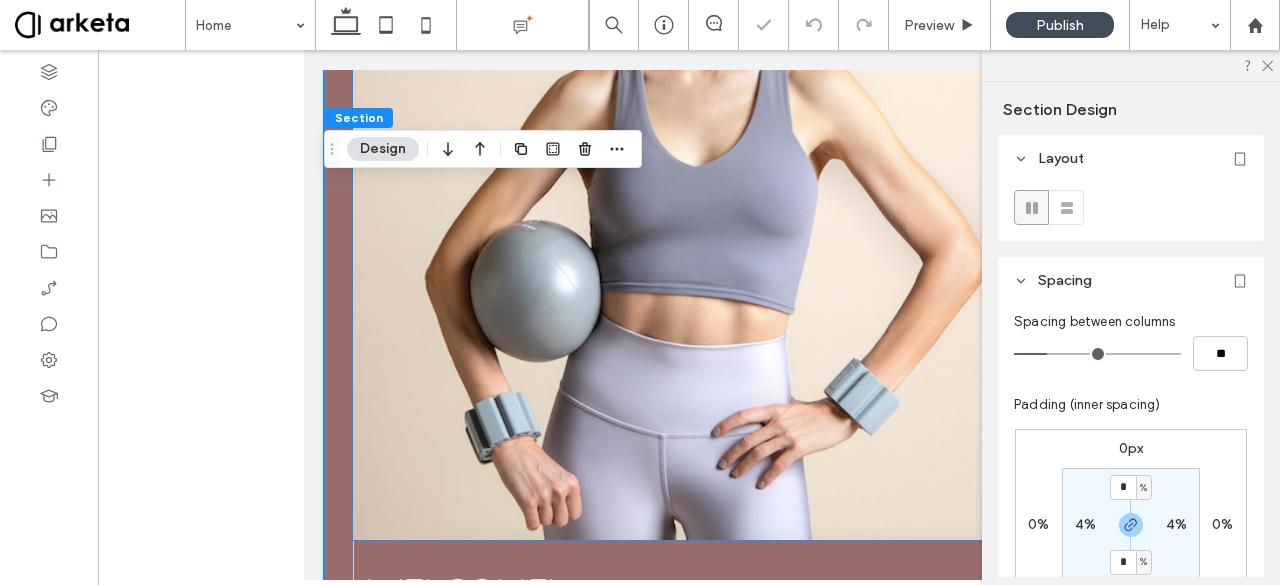 scroll, scrollTop: 5208, scrollLeft: 0, axis: vertical 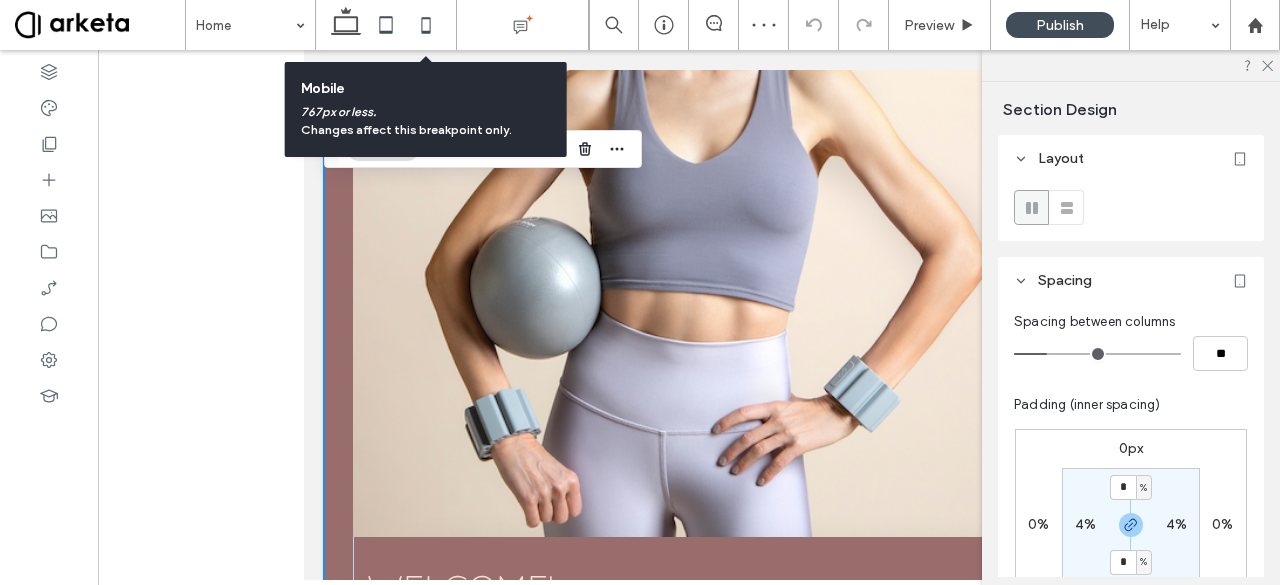 click 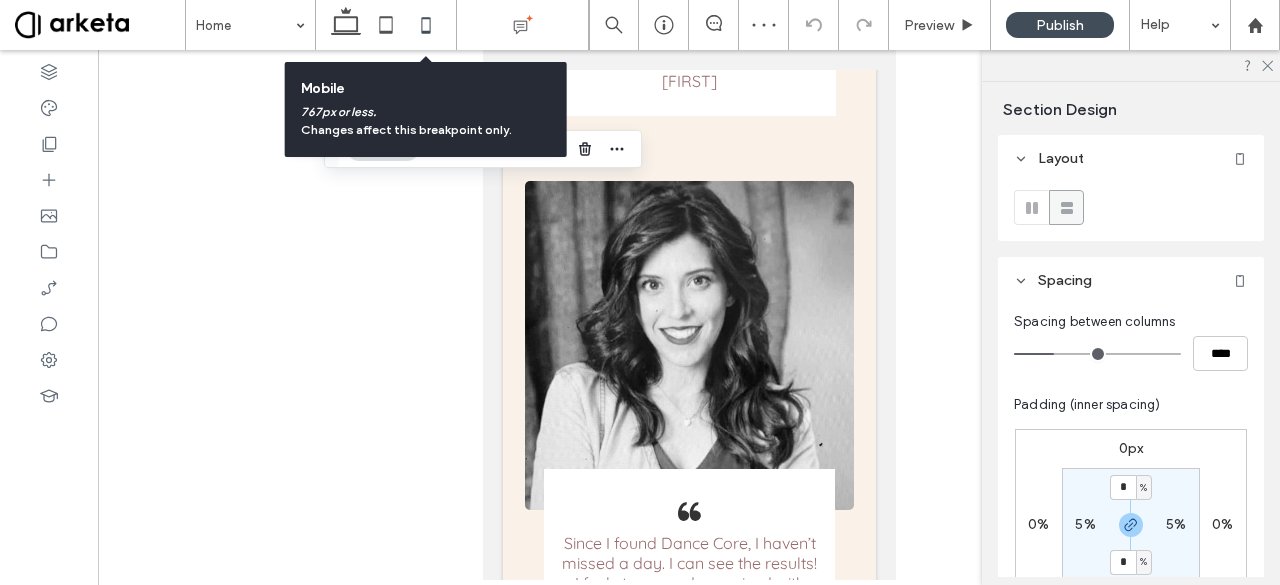 type on "*" 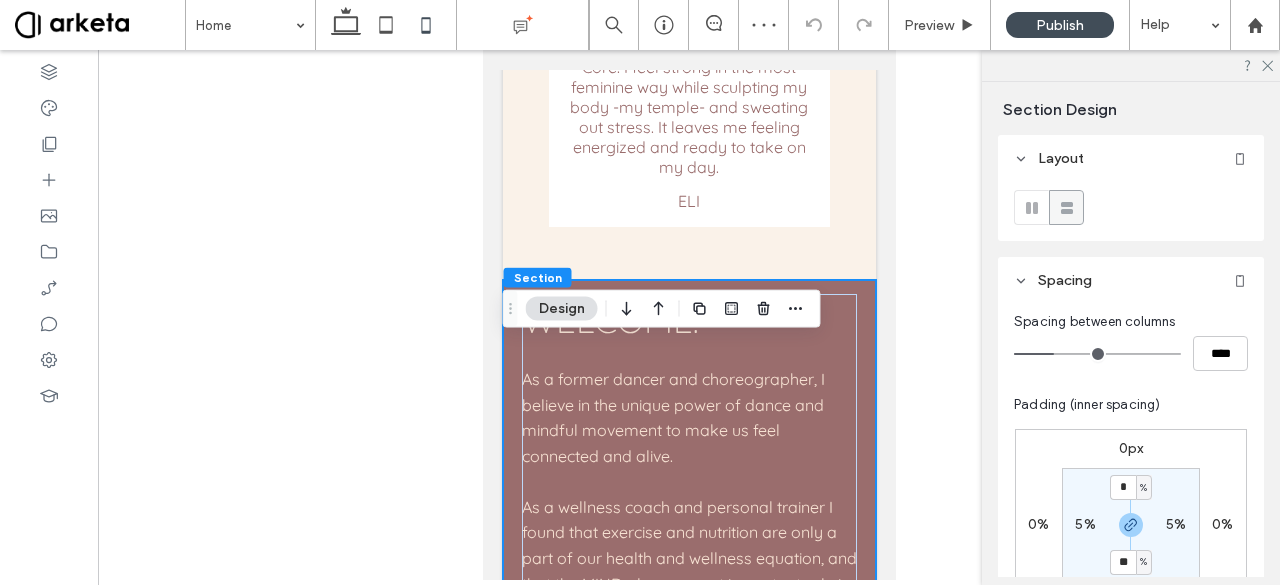 scroll, scrollTop: 6238, scrollLeft: 0, axis: vertical 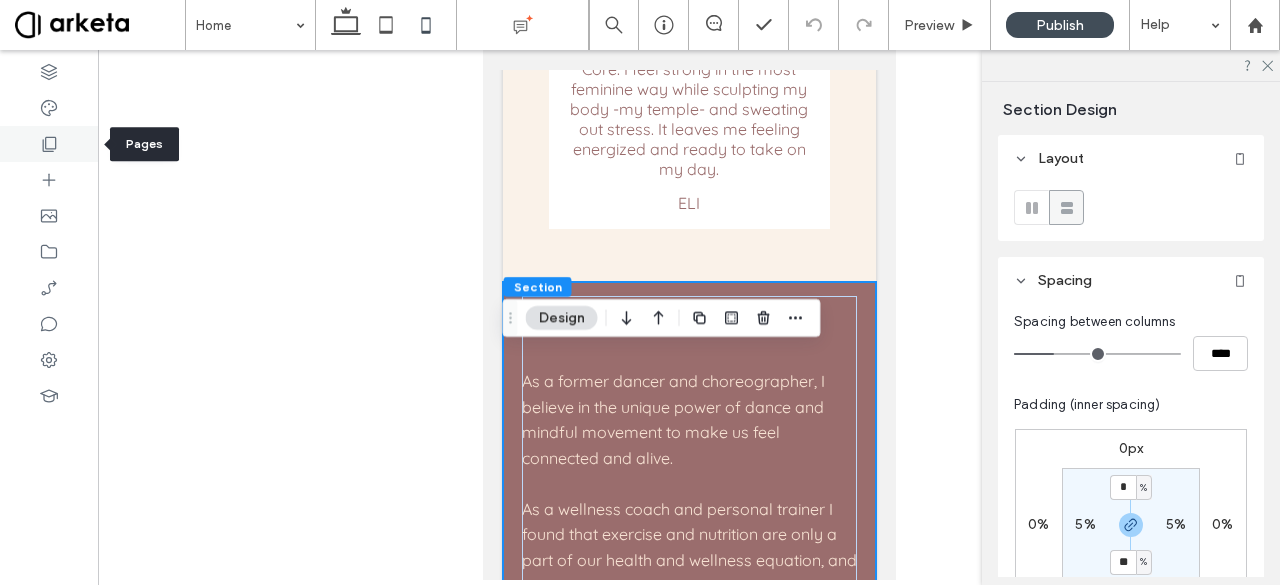 click 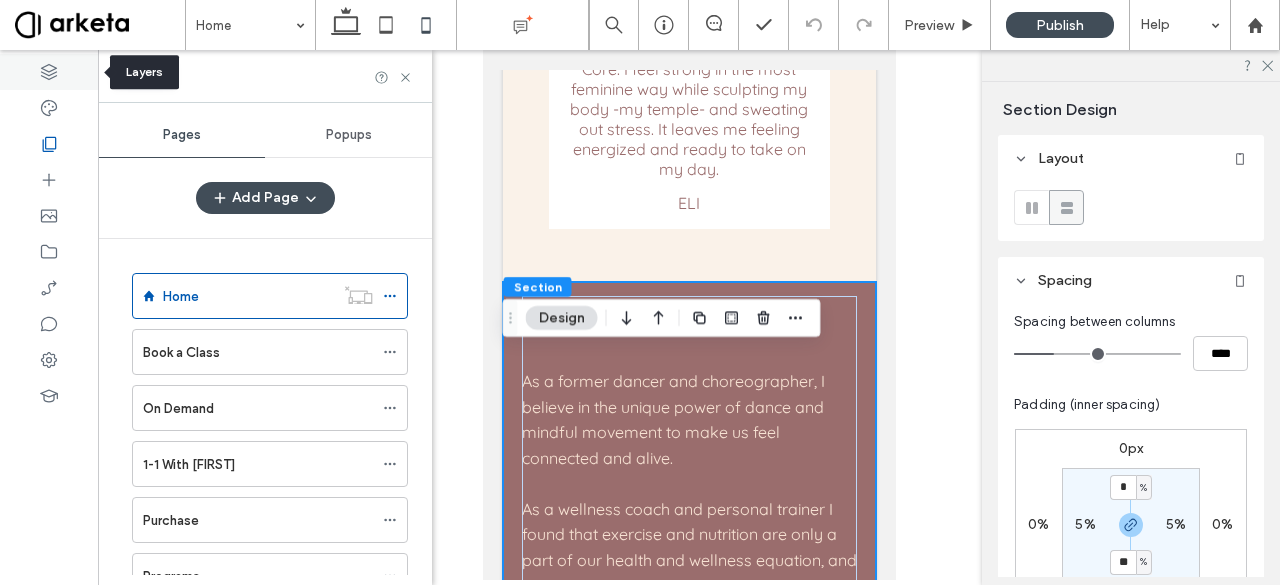 click at bounding box center (49, 72) 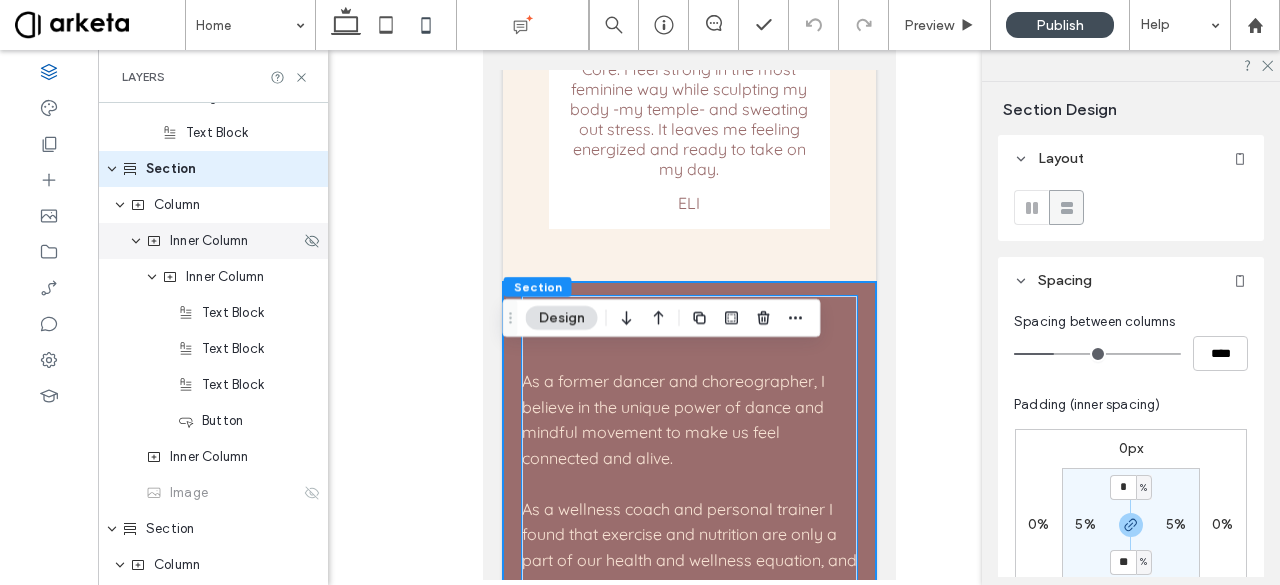 scroll, scrollTop: 2796, scrollLeft: 0, axis: vertical 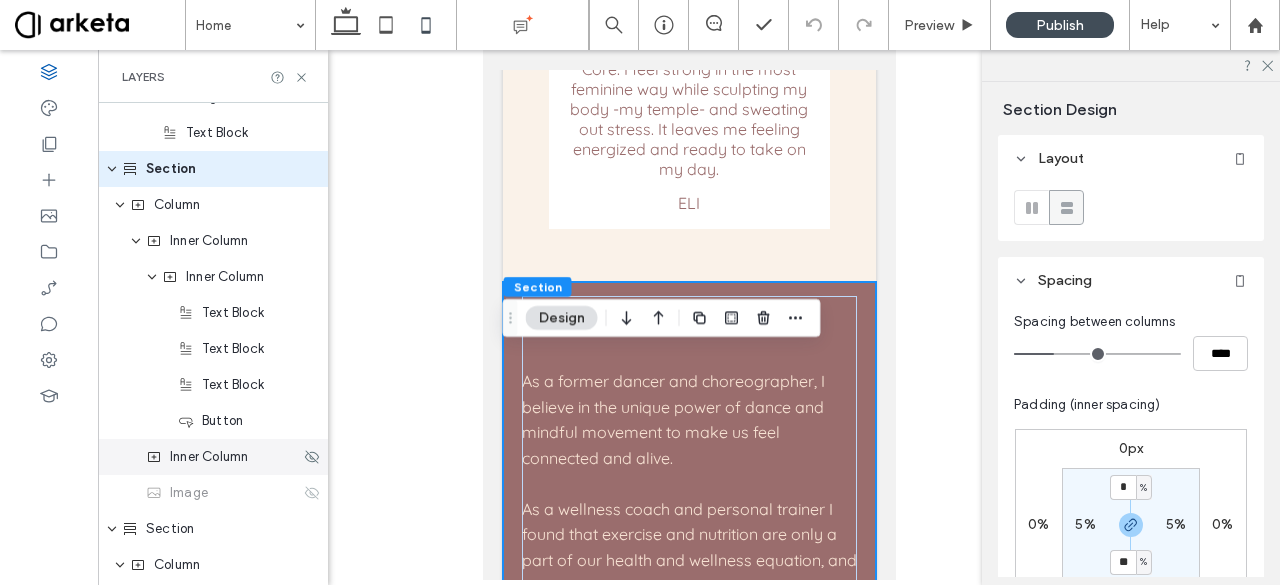 click on "Inner Column" at bounding box center (209, 457) 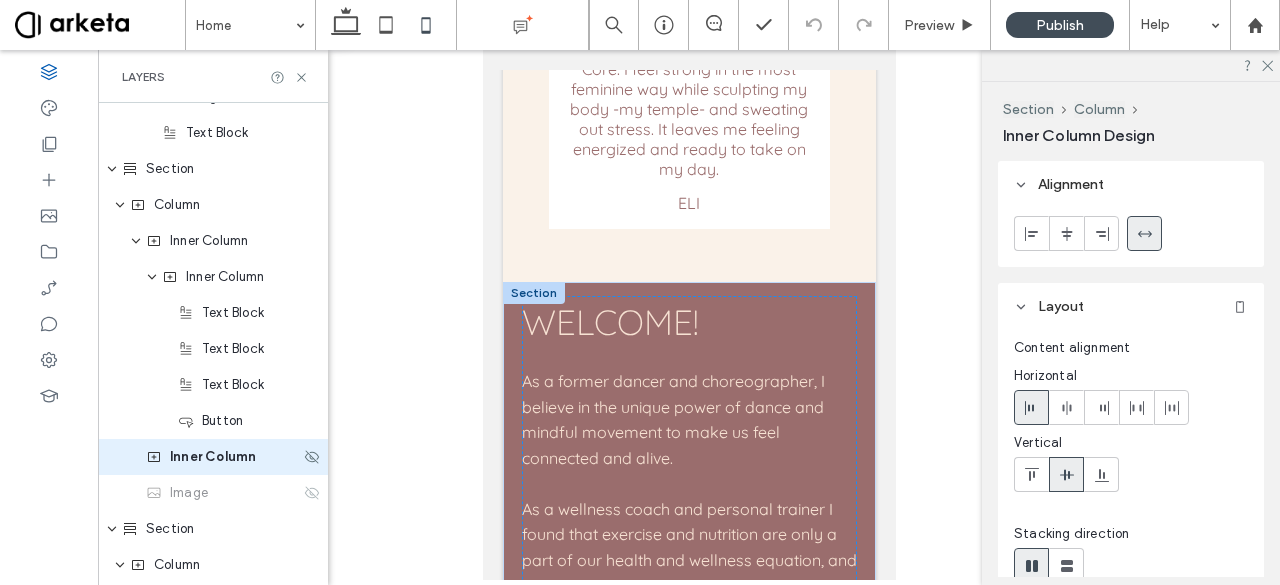 scroll, scrollTop: 6304, scrollLeft: 0, axis: vertical 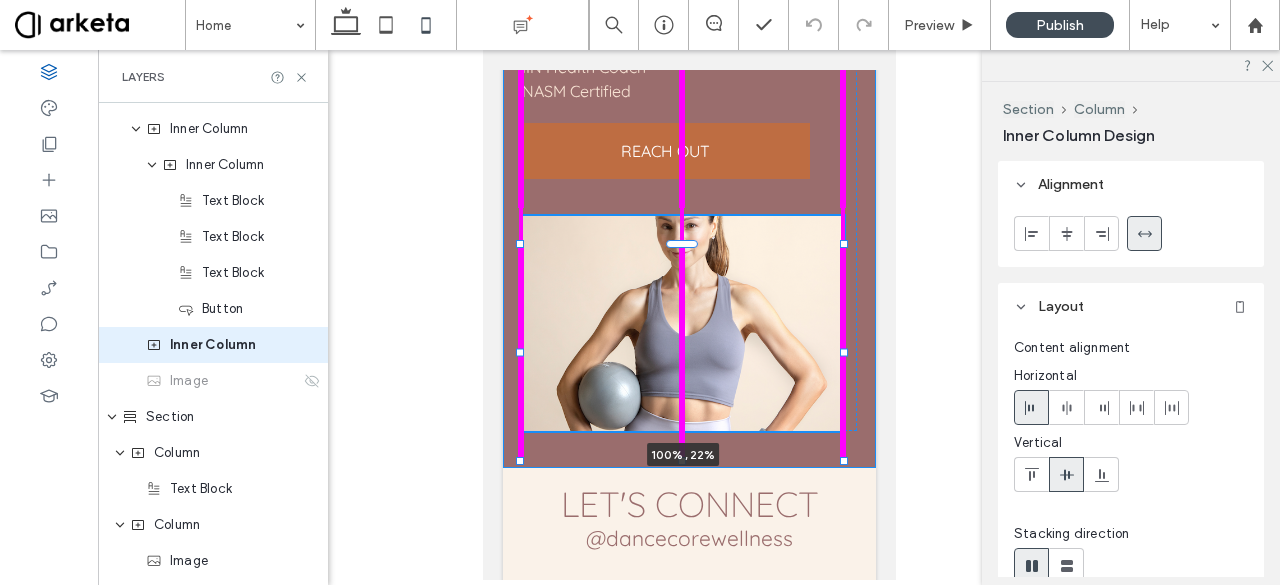 drag, startPoint x: 681, startPoint y: 317, endPoint x: 690, endPoint y: 632, distance: 315.12854 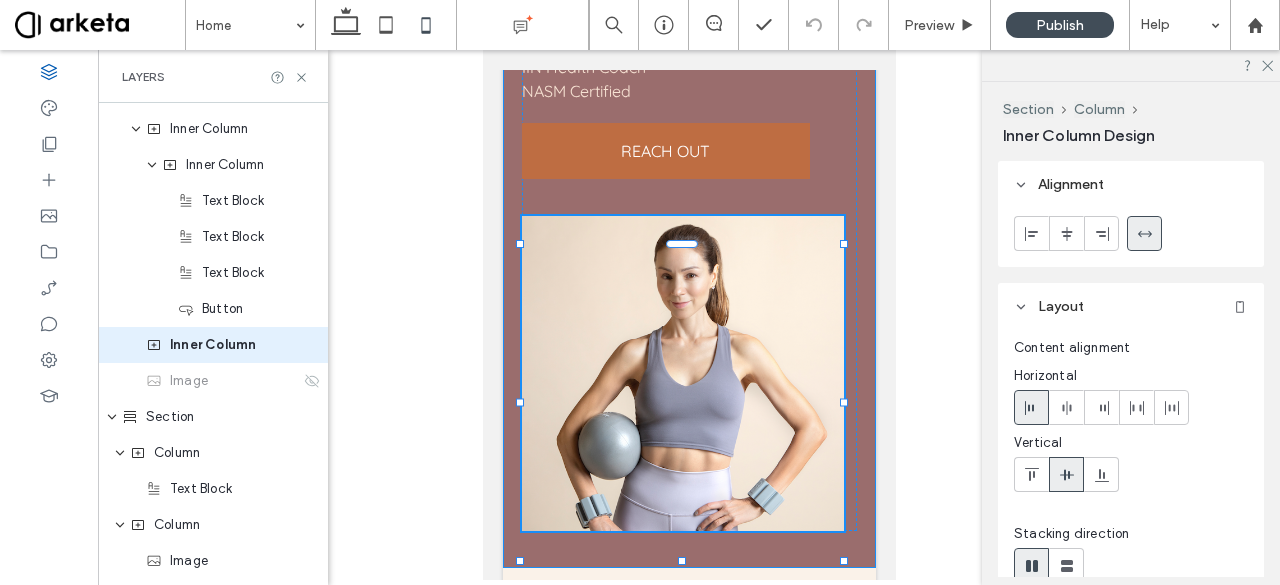 type on "**" 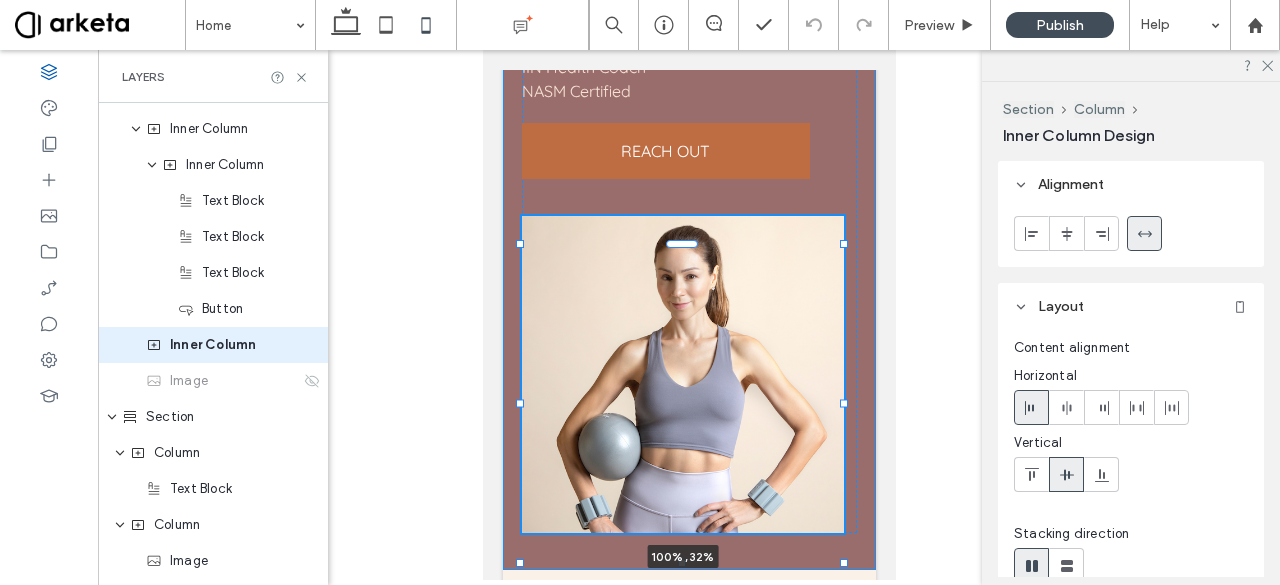 drag, startPoint x: 680, startPoint y: 315, endPoint x: 712, endPoint y: 632, distance: 318.61105 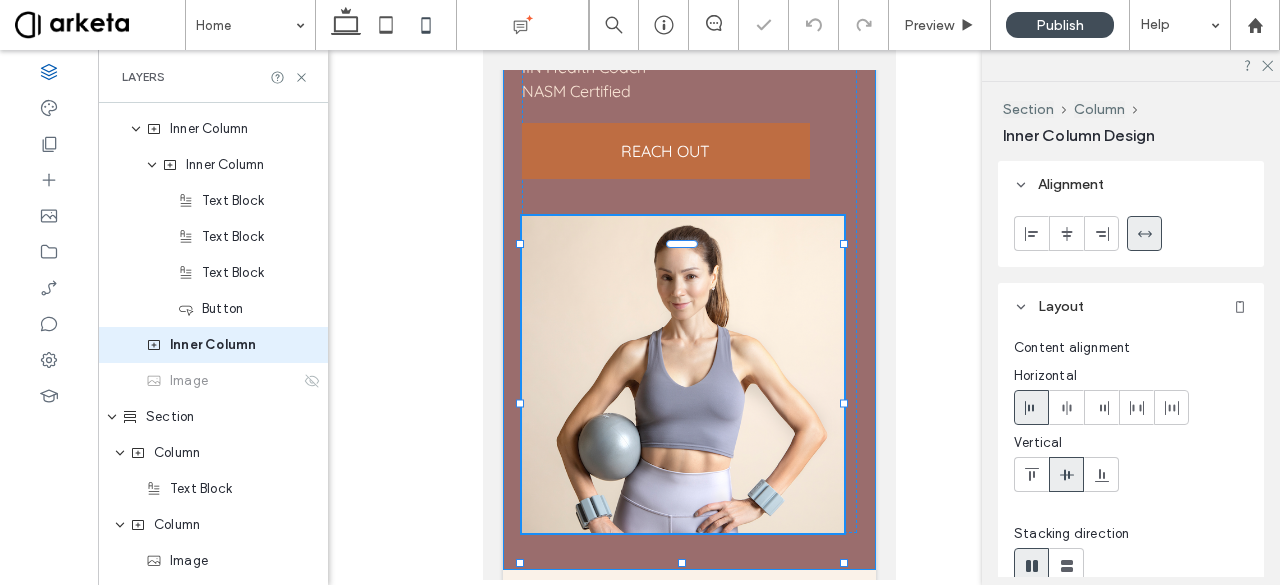 type on "****" 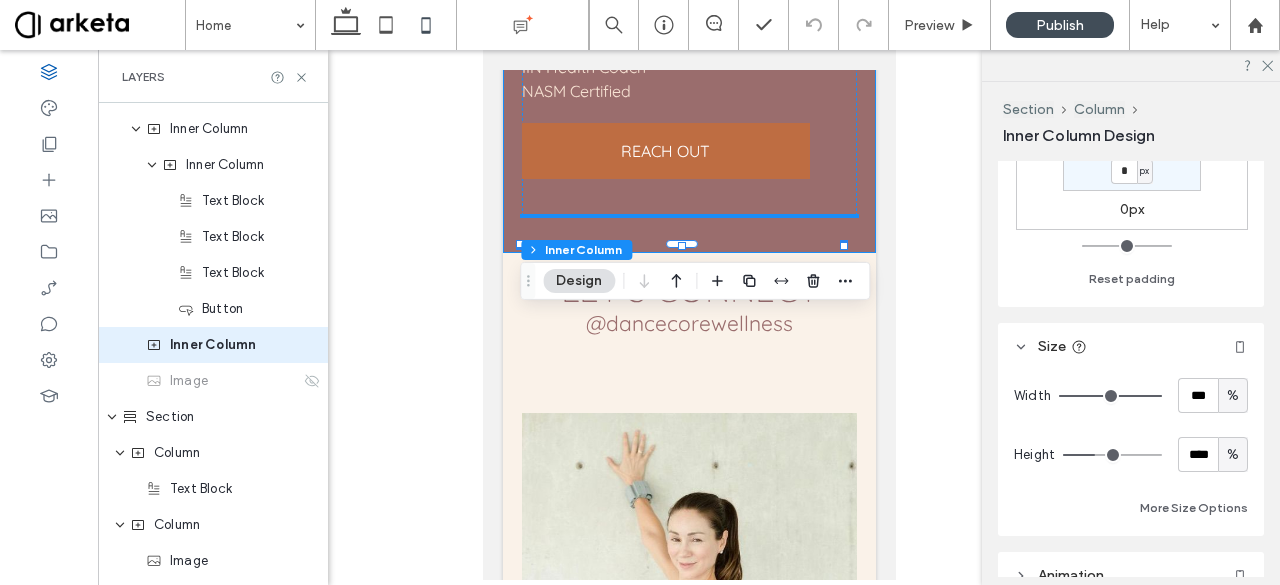 scroll, scrollTop: 831, scrollLeft: 0, axis: vertical 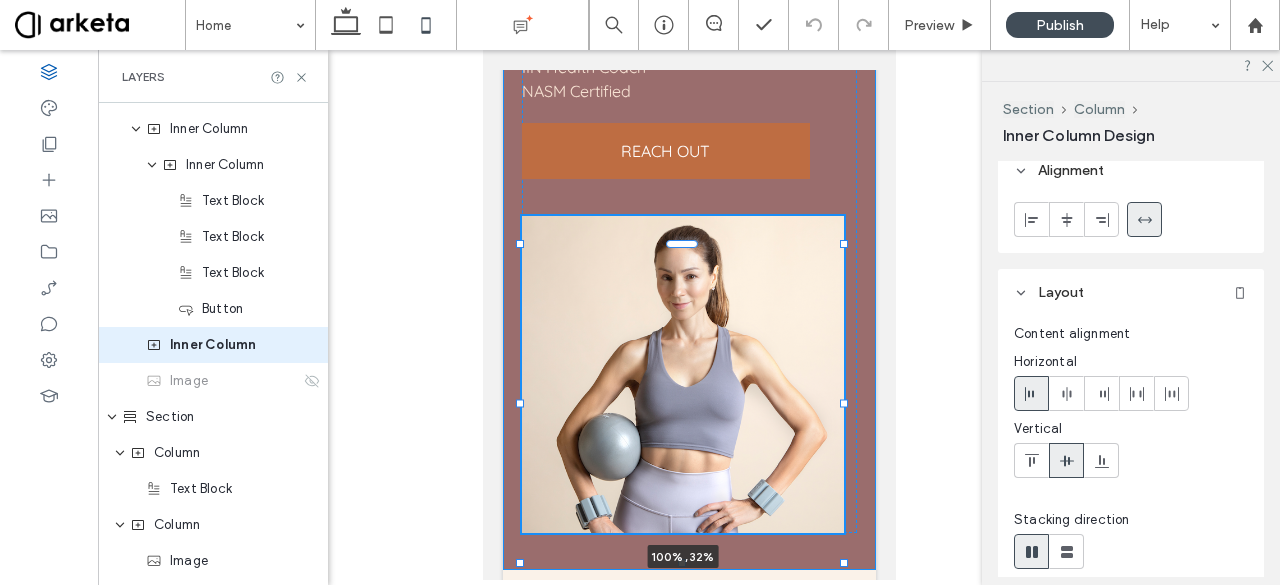 drag, startPoint x: 681, startPoint y: 315, endPoint x: 694, endPoint y: 632, distance: 317.26645 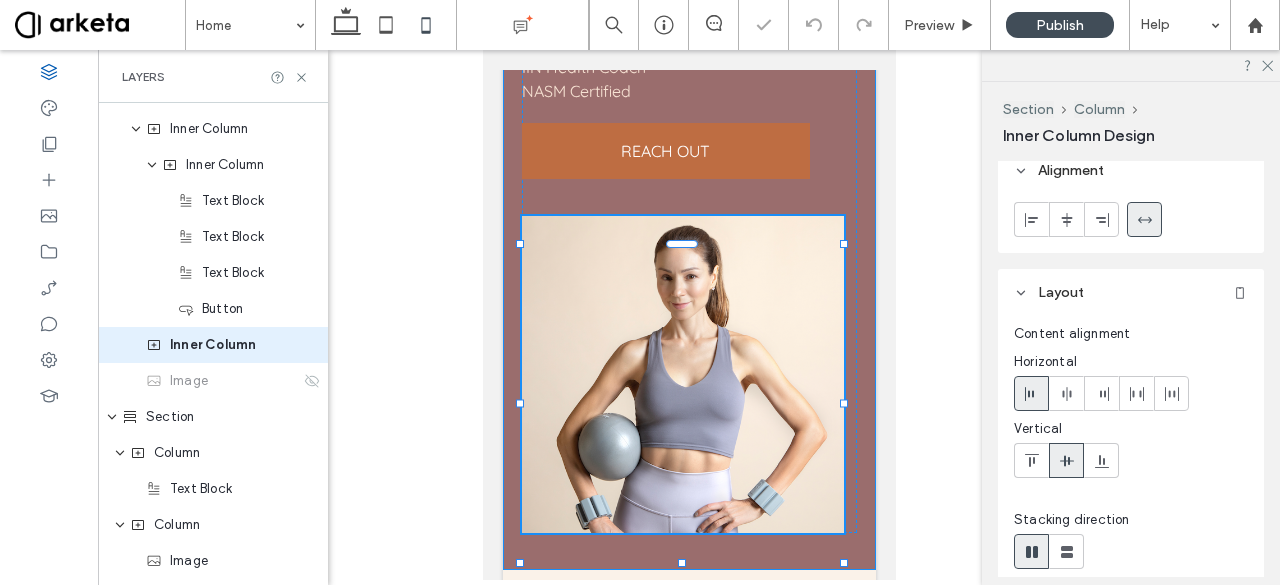 scroll, scrollTop: 0, scrollLeft: 0, axis: both 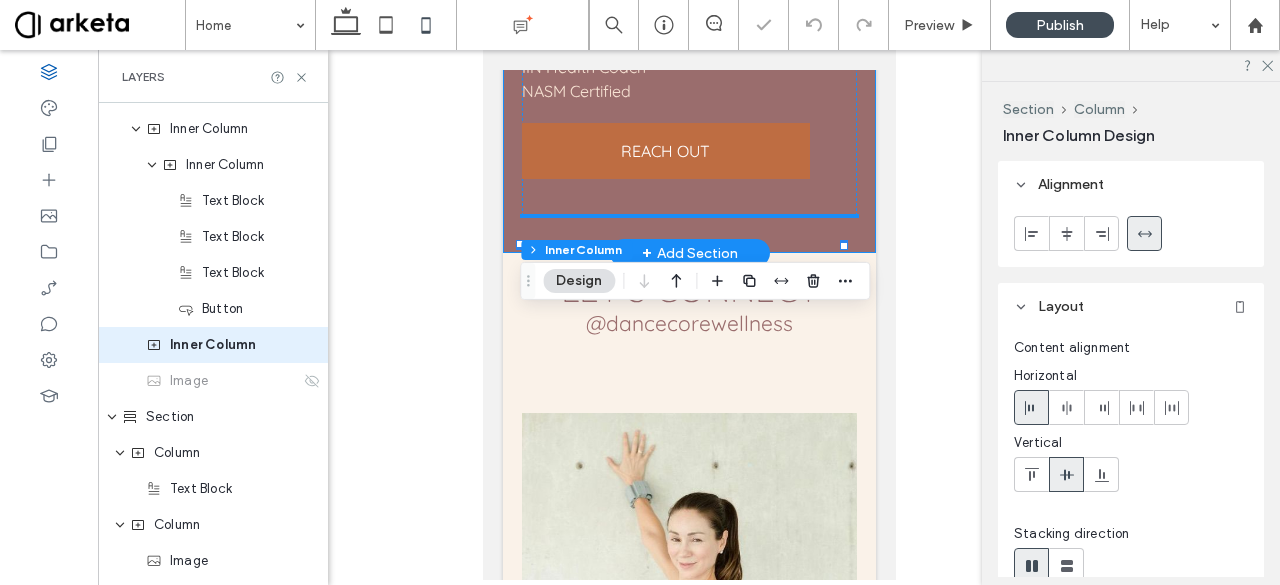 click on "WELCOME!
As a former dancer and choreographer, I believe in the unique power of dance and mindful movement to make us feel connected and alive. As a wellness coach and personal trainer I found that exercise and nutrition are only a part of our health and wellness equation, and that the MIND plays a most important role in achieving any wellness goal. Bringing mindfulness to my own personal practice and my coaching -both inside and outside the studio- and witnessing the truly amazing results, led me to create movement classes that go beyond your typical workout.    I will lead you through a fitness experience that will strengthen your body from the inside out, as it grounds you in the present moment and helps you shift your energy to feel connected, empowered and alive.    Dance Core is meant to take you further than fitness, it’s meant to help you THRIVE.
[FIRST] BA/MA Dance IIN Health Coach NASM Certified
REACH OUT
100% , 32%" at bounding box center (688, -252) 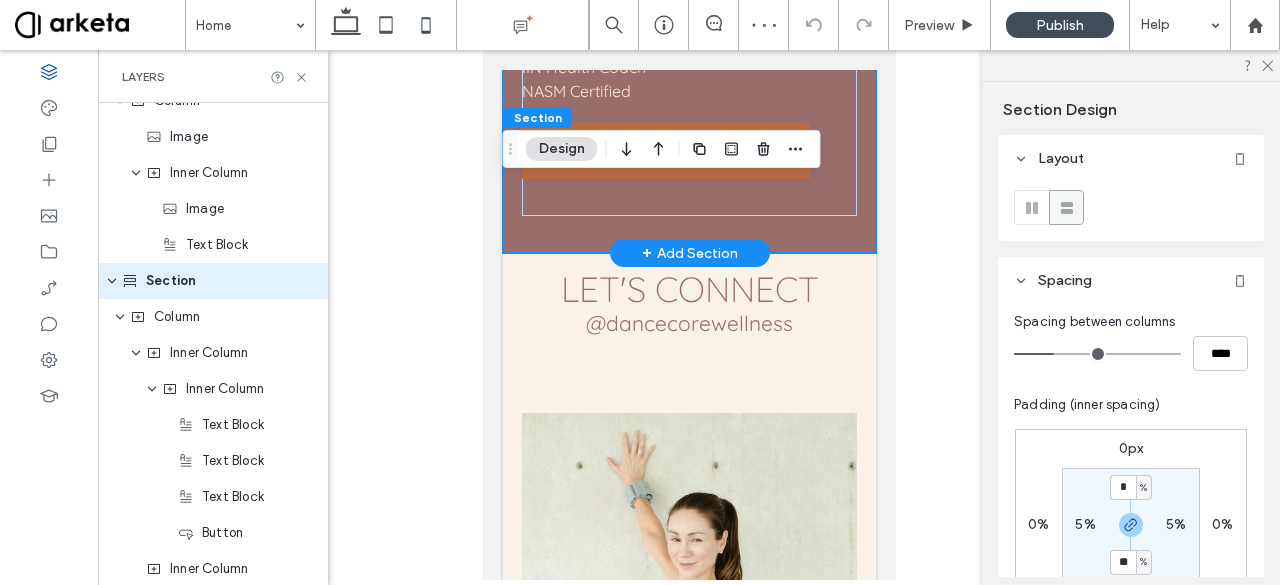 scroll, scrollTop: 2620, scrollLeft: 0, axis: vertical 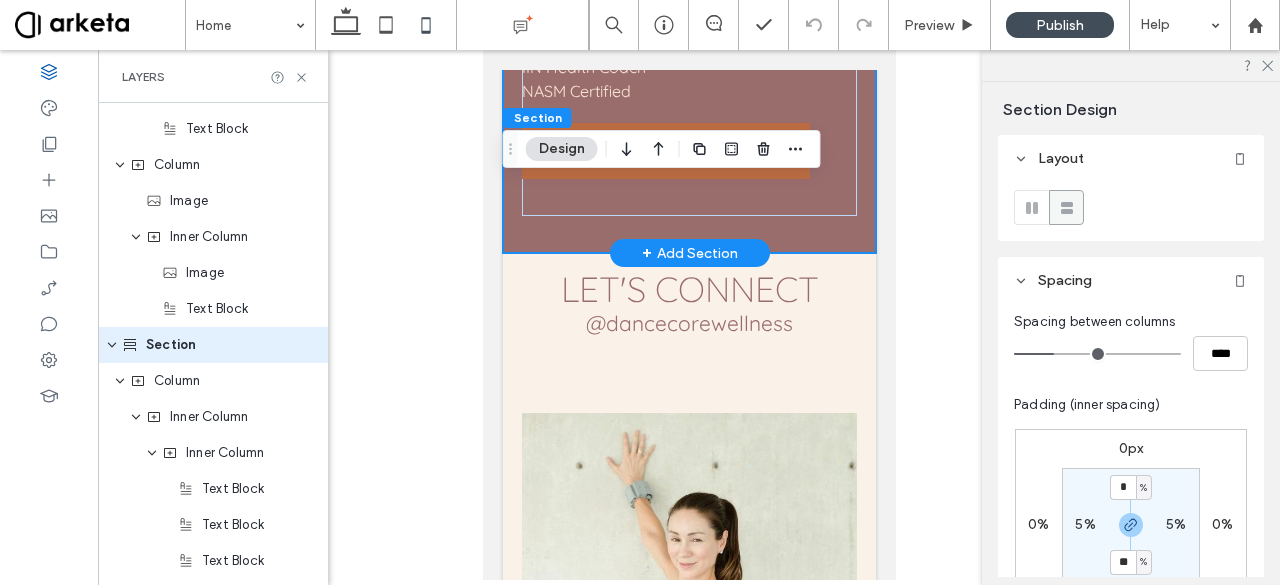 click on "WELCOME!
As a former dancer and choreographer, I believe in the unique power of dance and mindful movement to make us feel connected and alive. As a wellness coach and personal trainer I found that exercise and nutrition are only a part of our health and wellness equation, and that the MIND plays a most important role in achieving any wellness goal. Bringing mindfulness to my own personal practice and my coaching -both inside and outside the studio- and witnessing the truly amazing results, led me to create movement classes that go beyond your typical workout.    I will lead you through a fitness experience that will strengthen your body from the inside out, as it grounds you in the present moment and helps you shift your energy to feel connected, empowered and alive.    Dance Core is meant to take you further than fitness, it’s meant to help you THRIVE.
[FIRST] BA/MA Dance IIN Health Coach NASM Certified
REACH OUT" at bounding box center (688, -252) 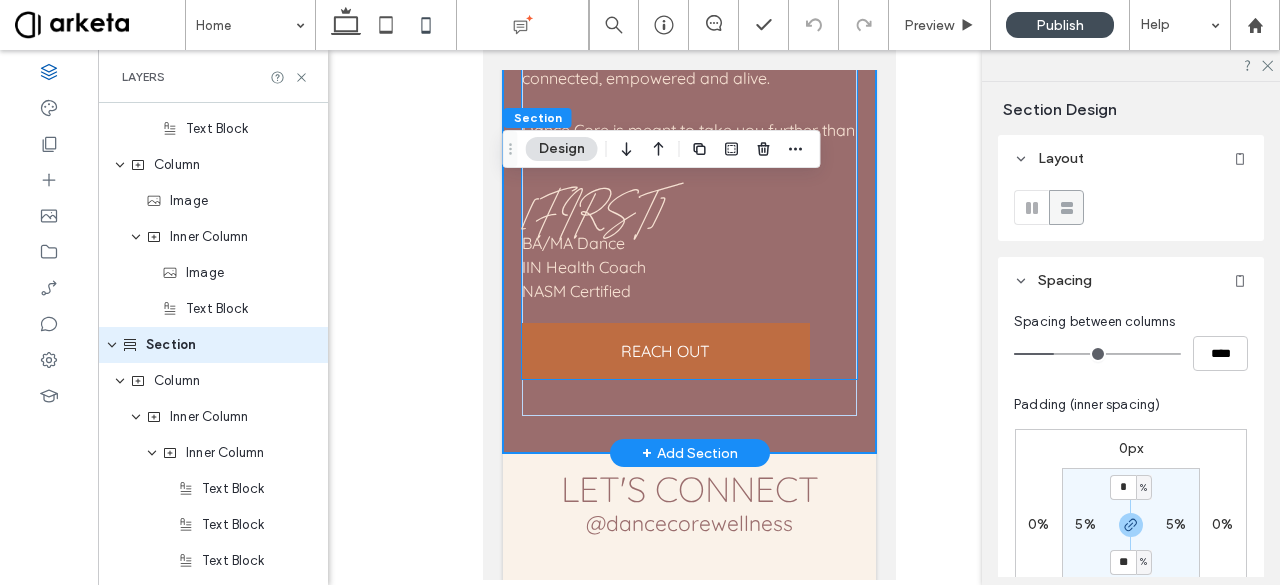 scroll, scrollTop: 7163, scrollLeft: 0, axis: vertical 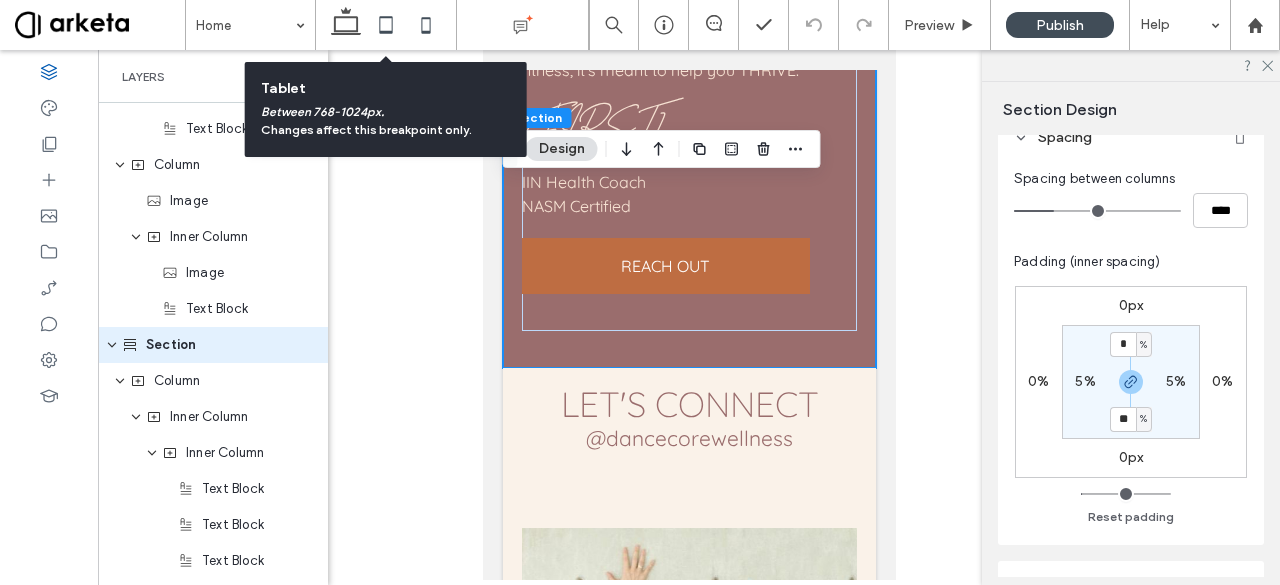 drag, startPoint x: 392, startPoint y: 27, endPoint x: 258, endPoint y: 160, distance: 188.79883 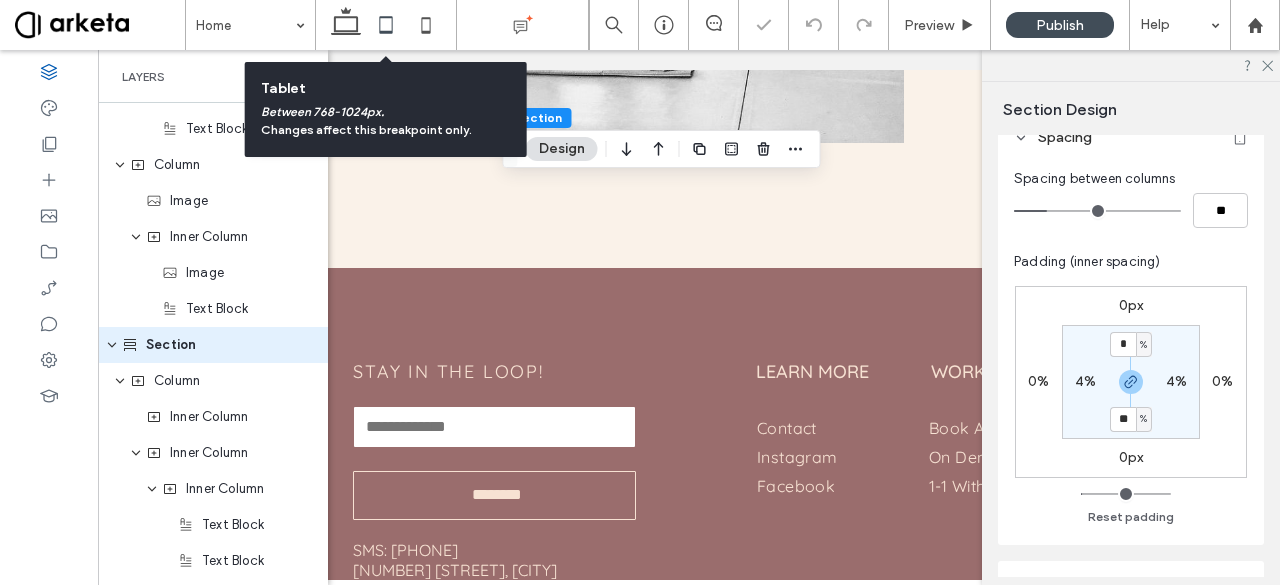 type on "*" 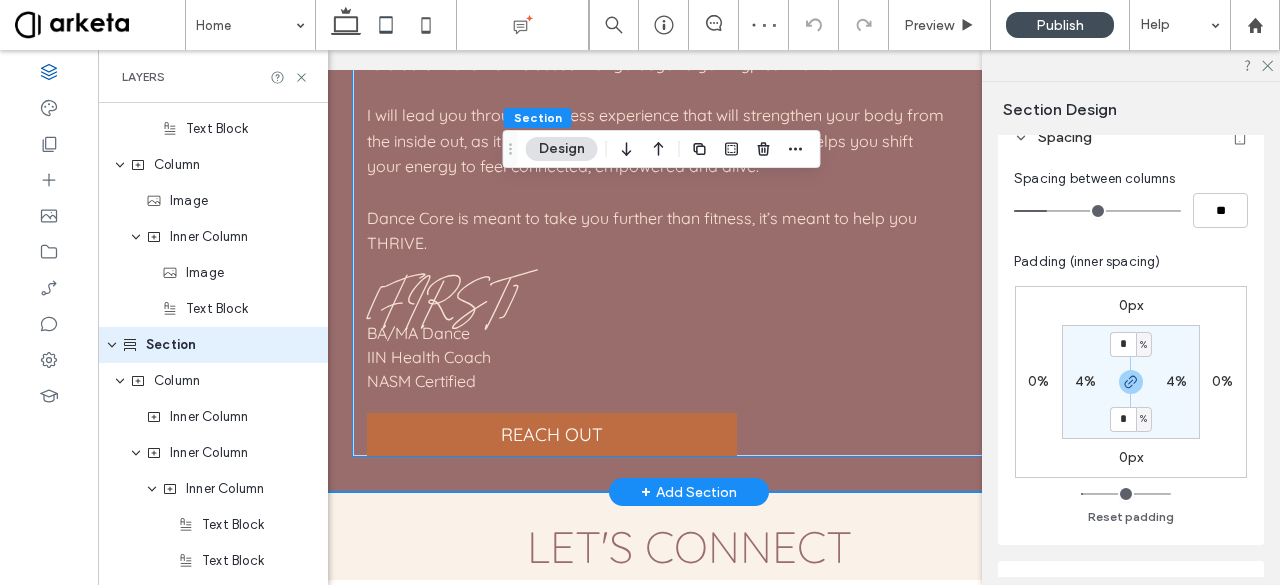 scroll, scrollTop: 6024, scrollLeft: 0, axis: vertical 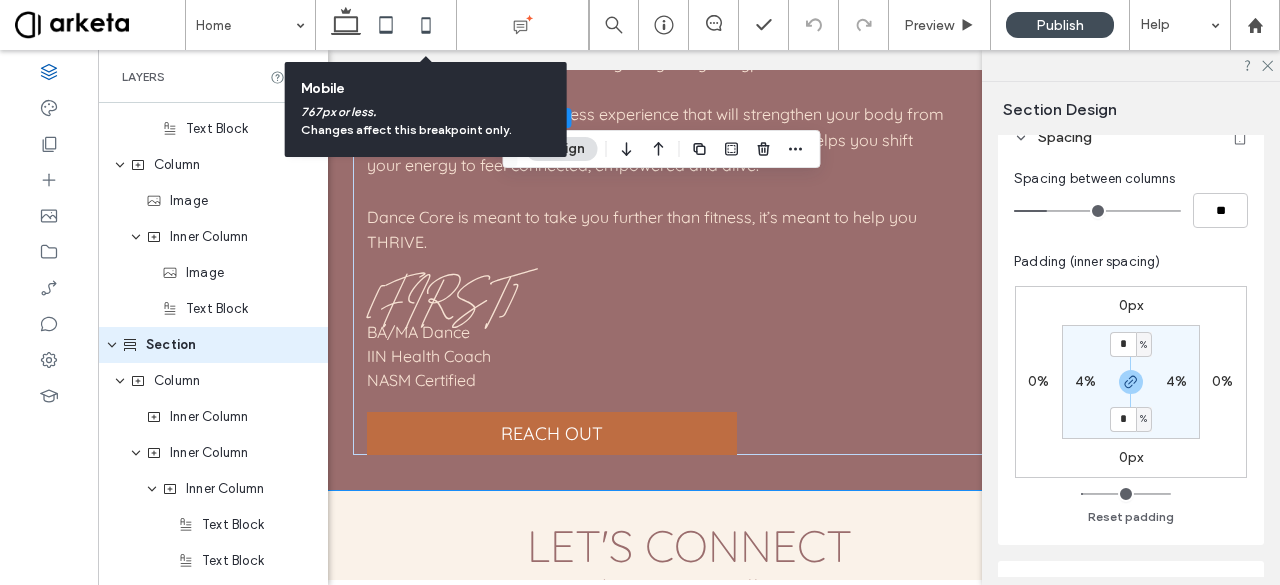 click 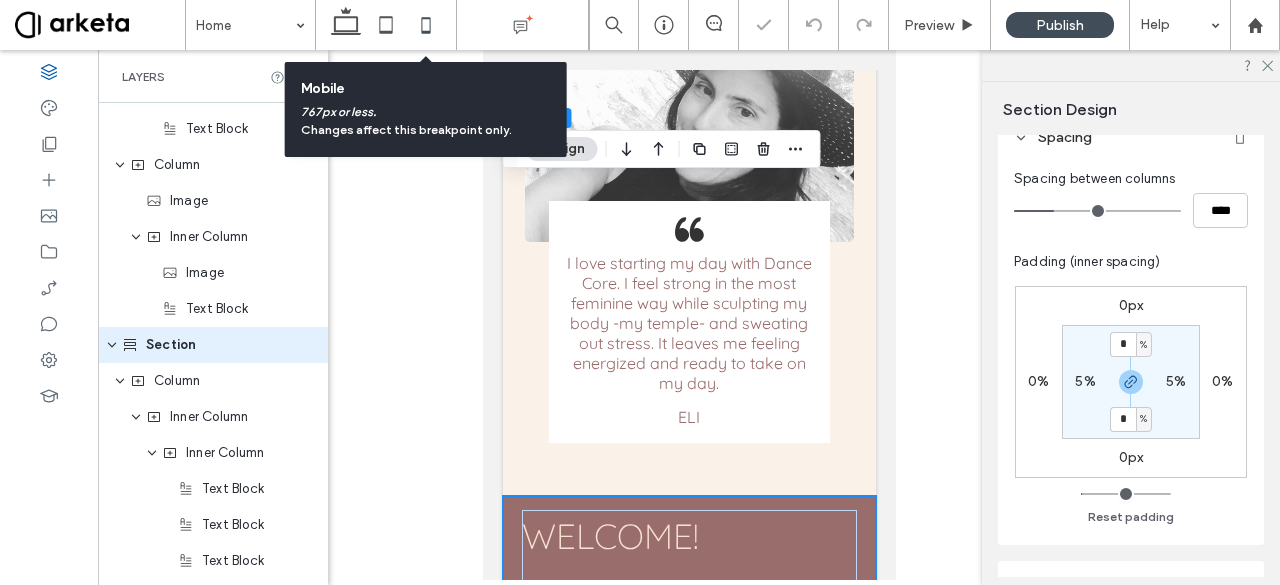type on "*" 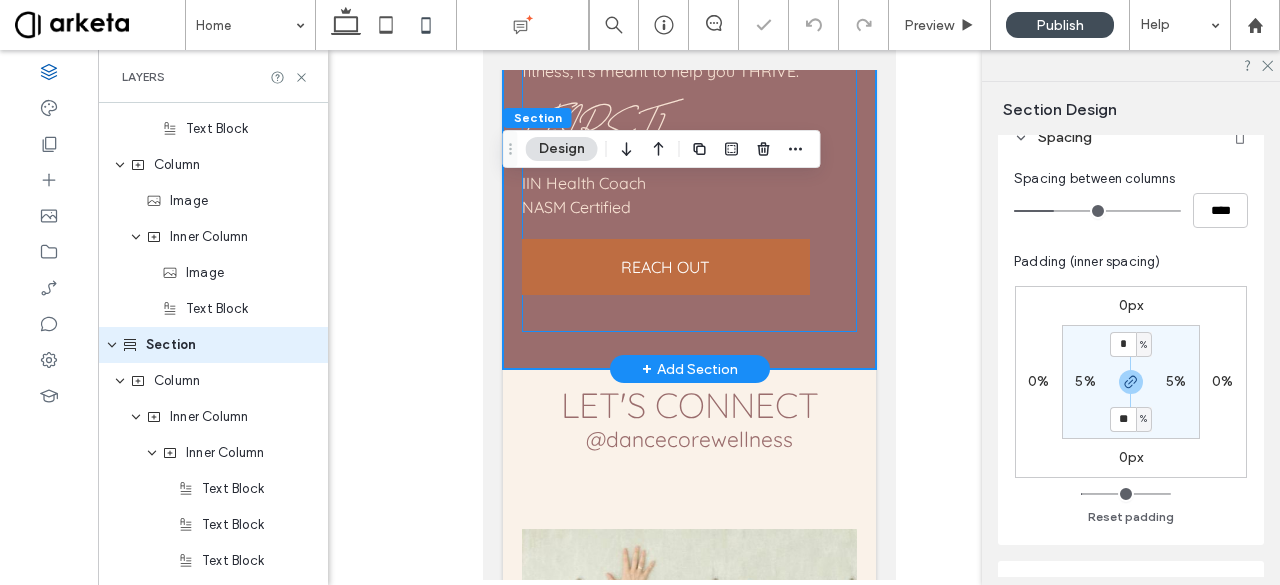 scroll, scrollTop: 7168, scrollLeft: 0, axis: vertical 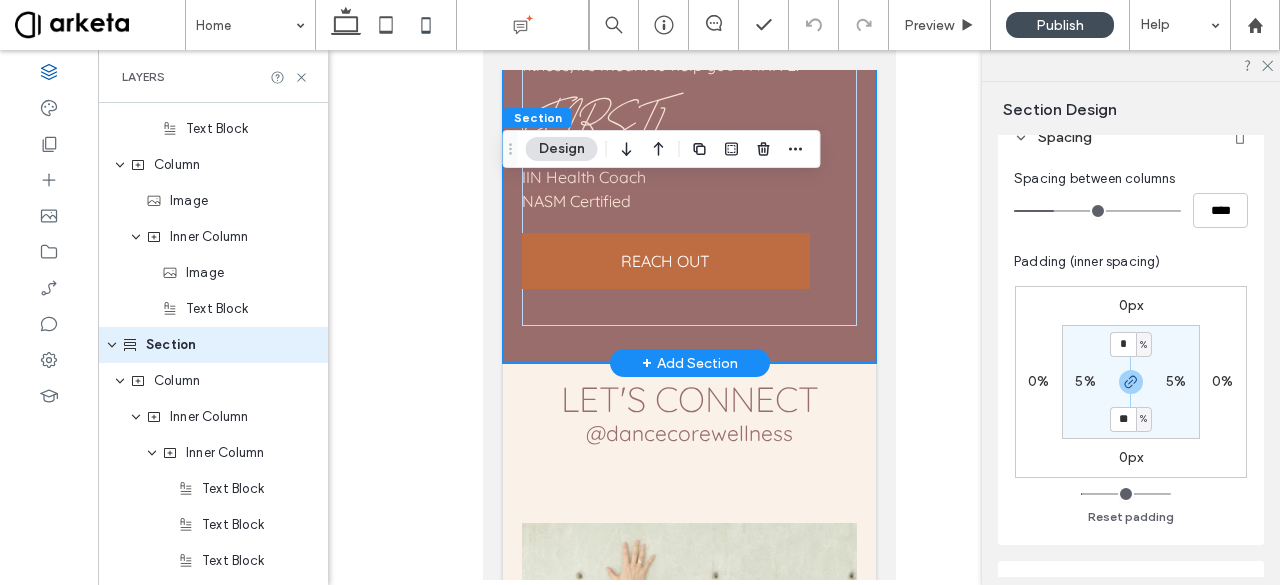 click on "+ Add Section" at bounding box center [689, 363] 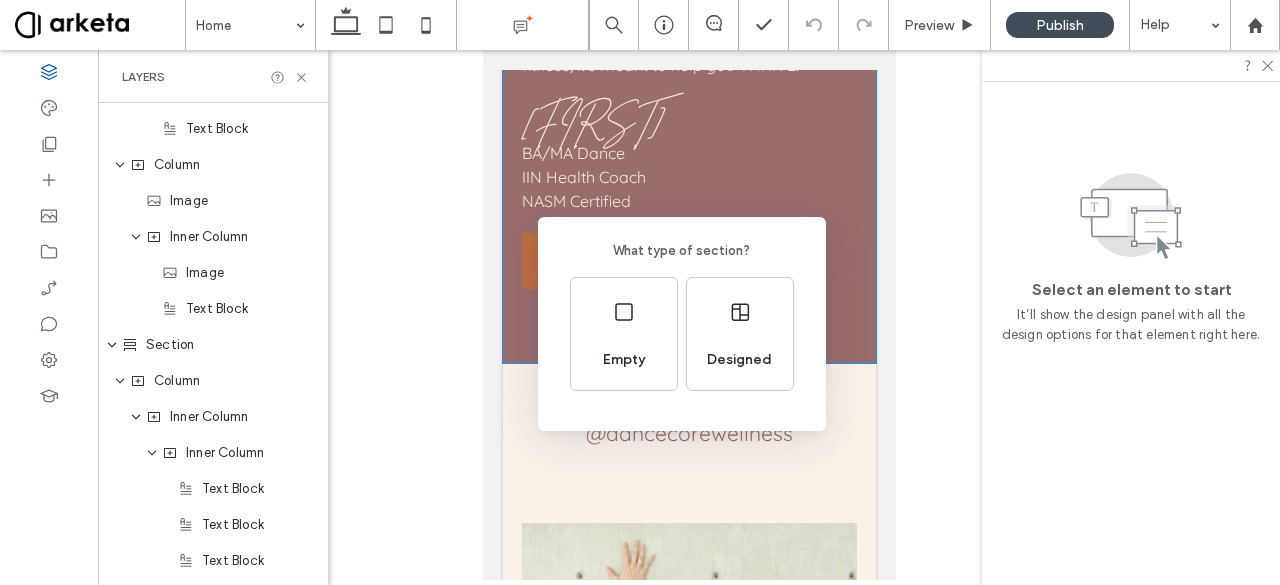 click on "What type of section? Empty Designed" at bounding box center (640, 341) 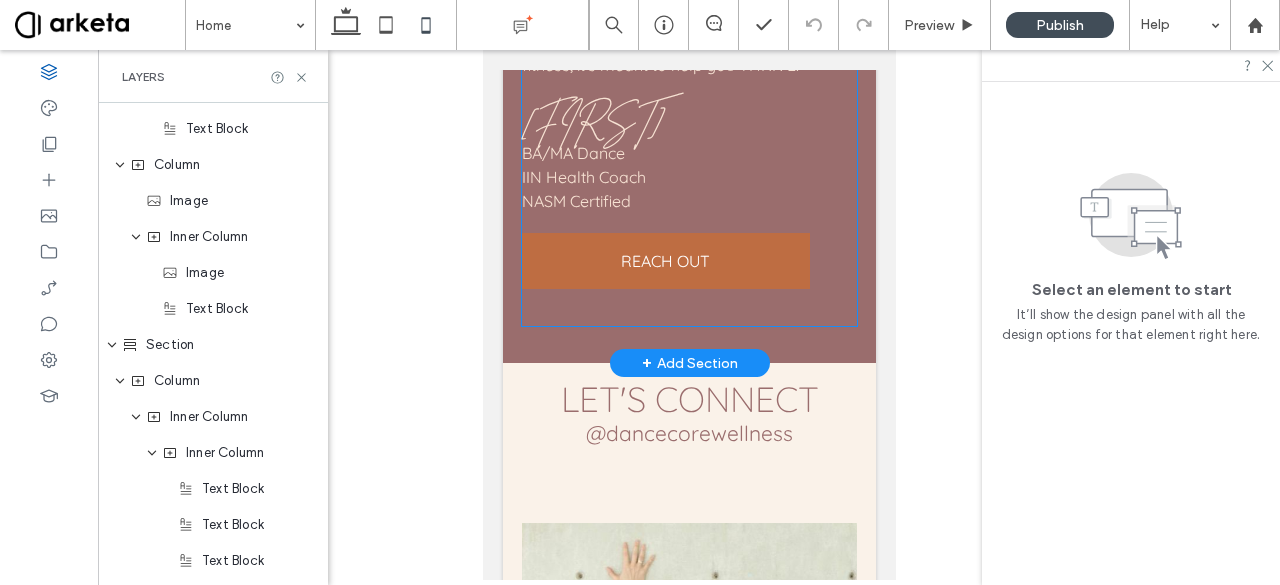 click on "WELCOME!
As a former dancer and choreographer, I believe in the unique power of dance and mindful movement to make us feel connected and alive. As a wellness coach and personal trainer I found that exercise and nutrition are only a part of our health and wellness equation, and that the MIND plays a most important role in achieving any wellness goal. Bringing mindfulness to my own personal practice and my coaching -both inside and outside the studio- and witnessing the truly amazing results, led me to create movement classes that go beyond your typical workout.    I will lead you through a fitness experience that will strengthen your body from the inside out, as it grounds you in the present moment and helps you shift your energy to feel connected, empowered and alive.    Dance Core is meant to take you further than fitness, it’s meant to help you THRIVE.
[FIRST] BA/MA Dance IIN Health Coach NASM Certified
REACH OUT" at bounding box center (689, -154) 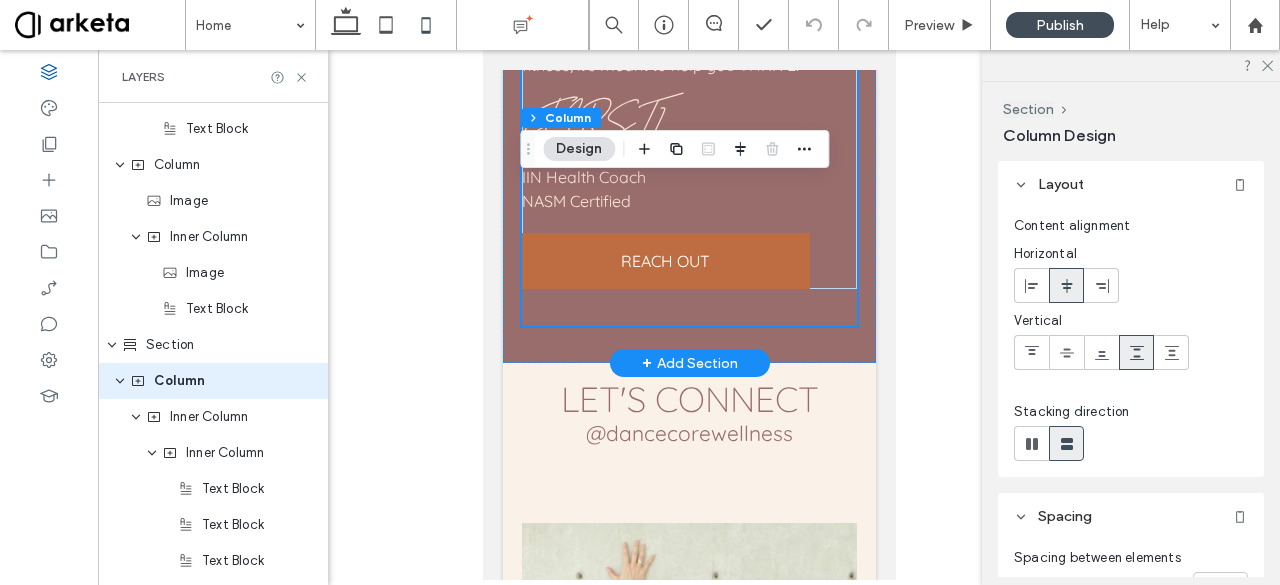 scroll, scrollTop: 2656, scrollLeft: 0, axis: vertical 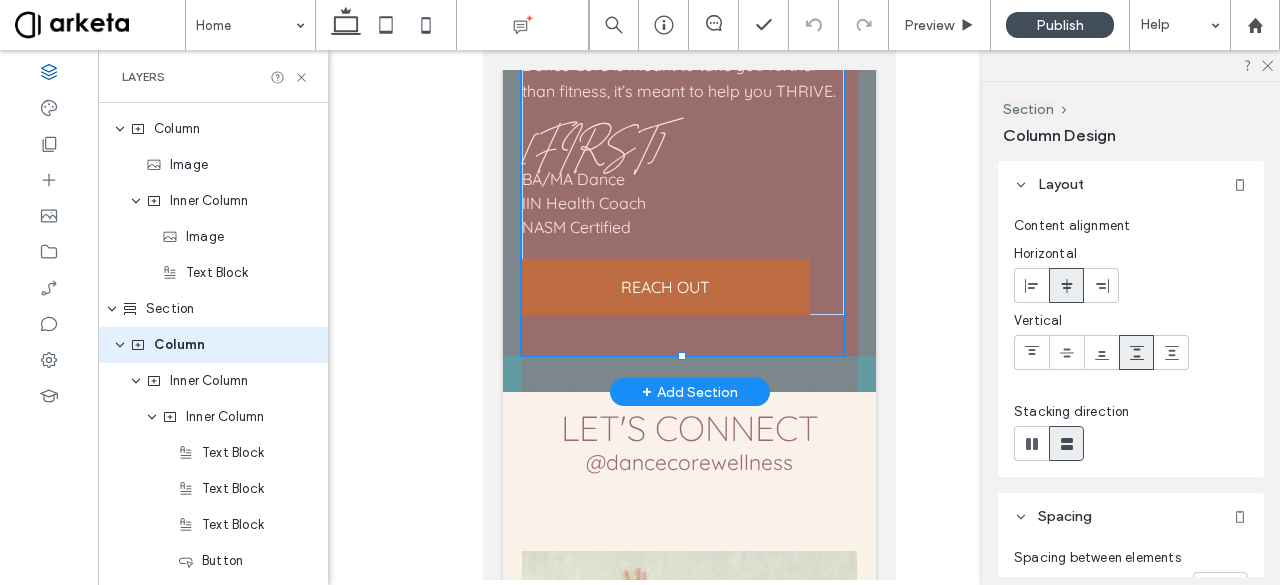 drag, startPoint x: 678, startPoint y: 422, endPoint x: 674, endPoint y: 356, distance: 66.1211 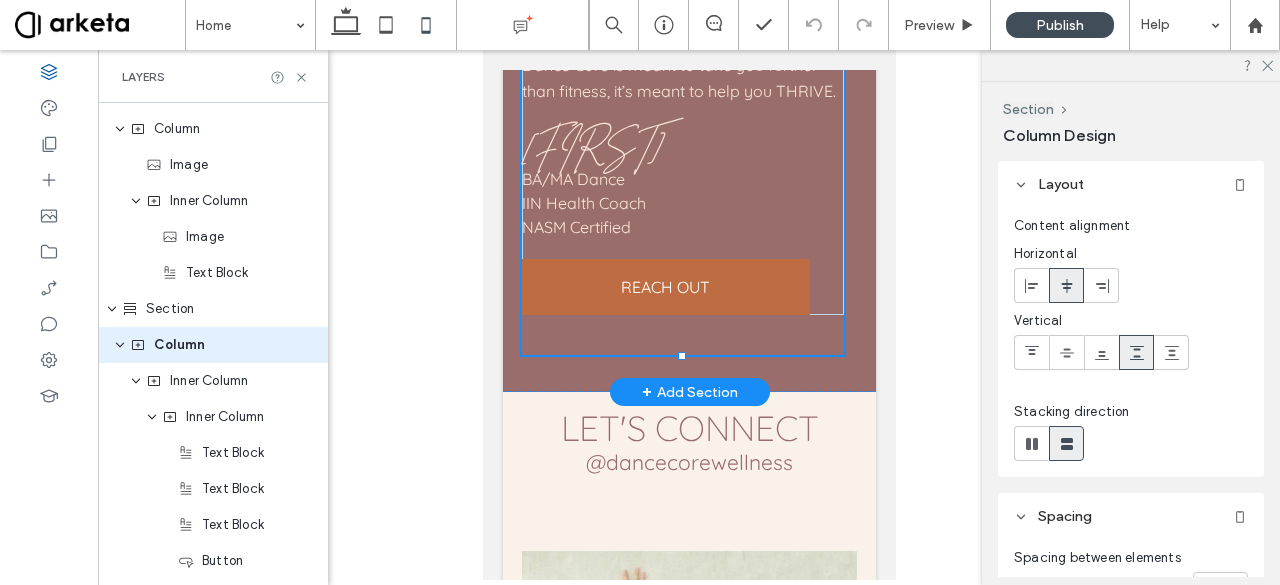 type on "***" 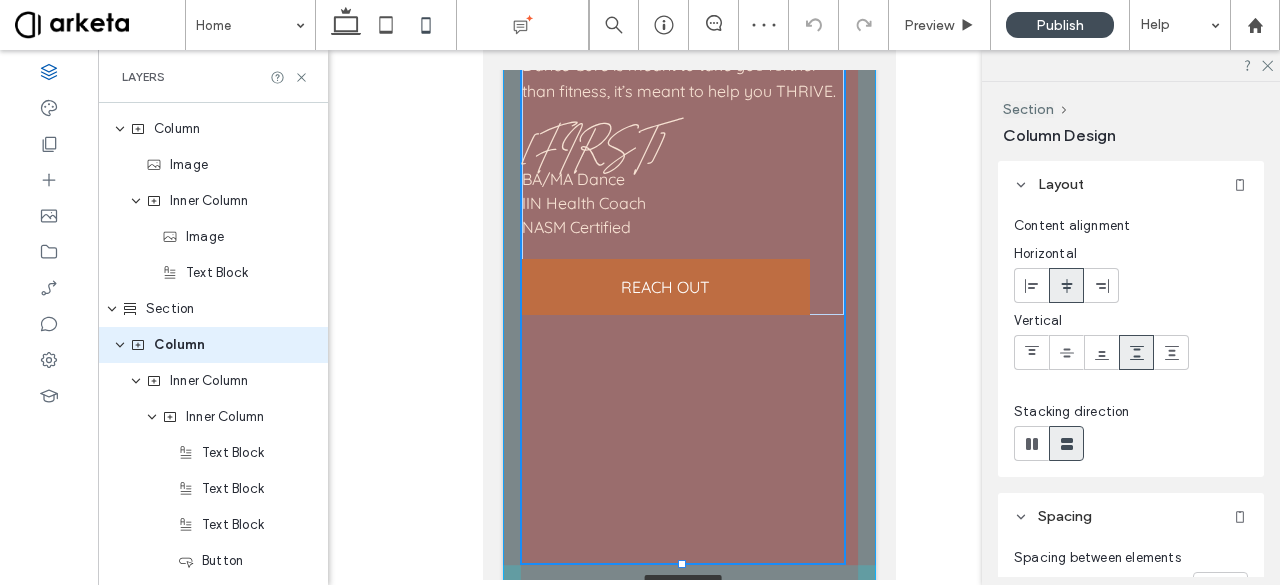 drag, startPoint x: 678, startPoint y: 424, endPoint x: 705, endPoint y: 632, distance: 209.74509 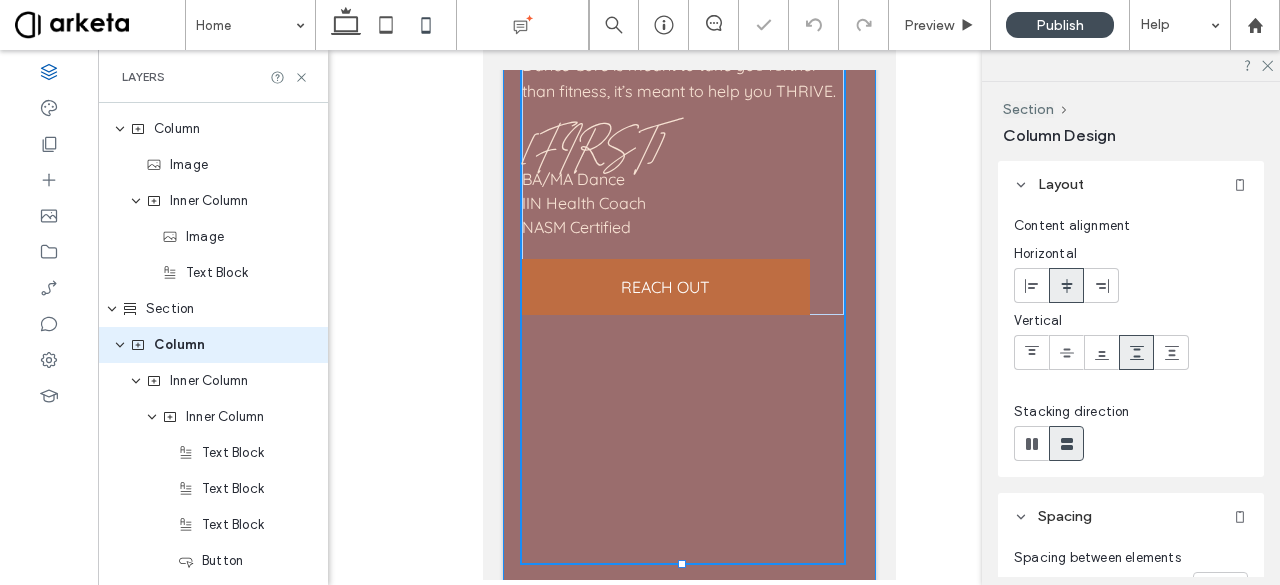 type on "****" 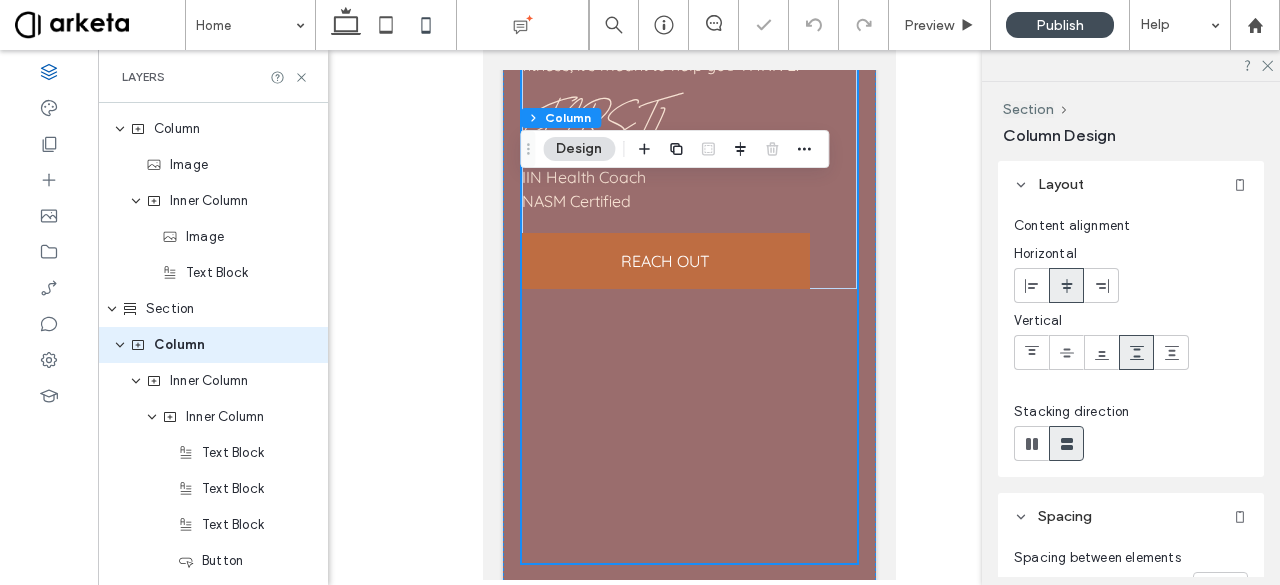 scroll, scrollTop: 7436, scrollLeft: 0, axis: vertical 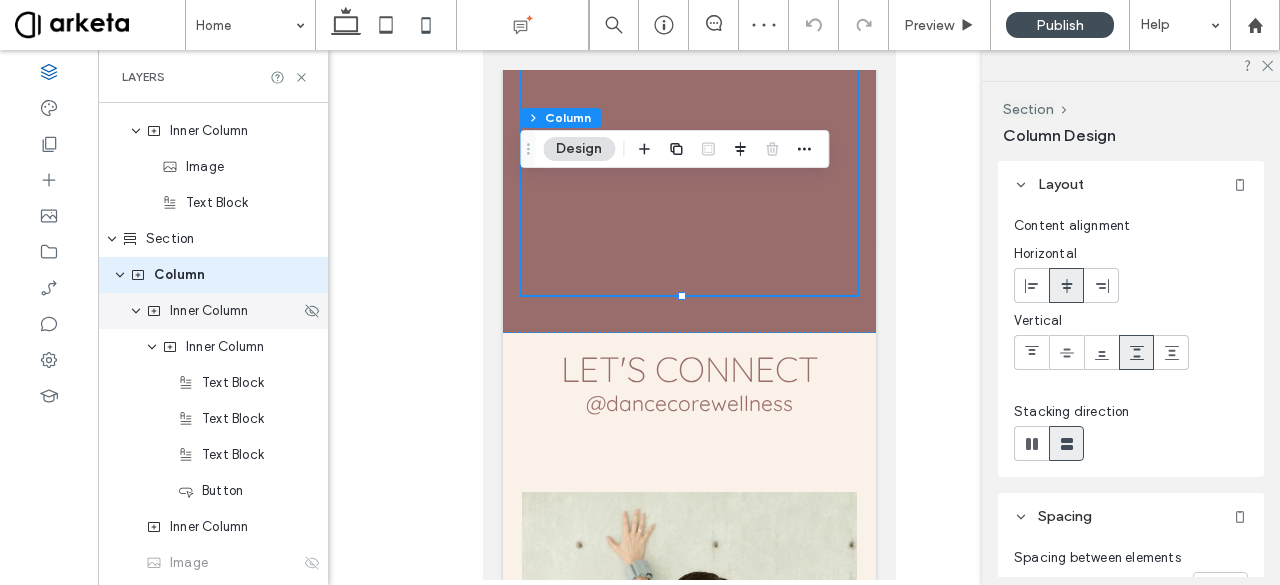 click at bounding box center [136, 311] 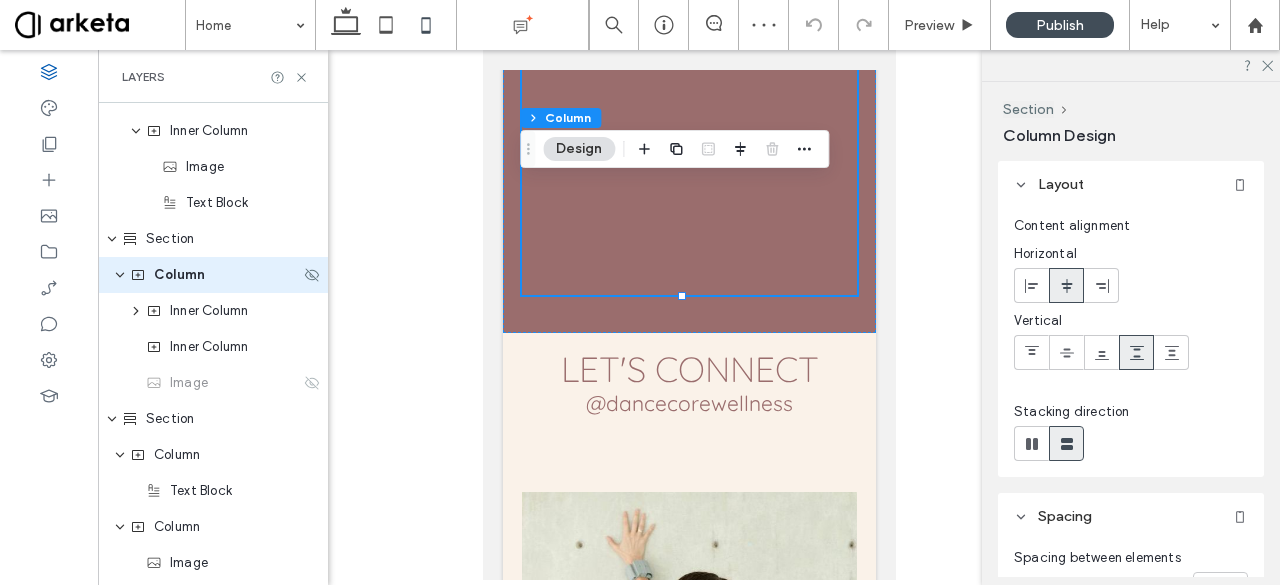 click 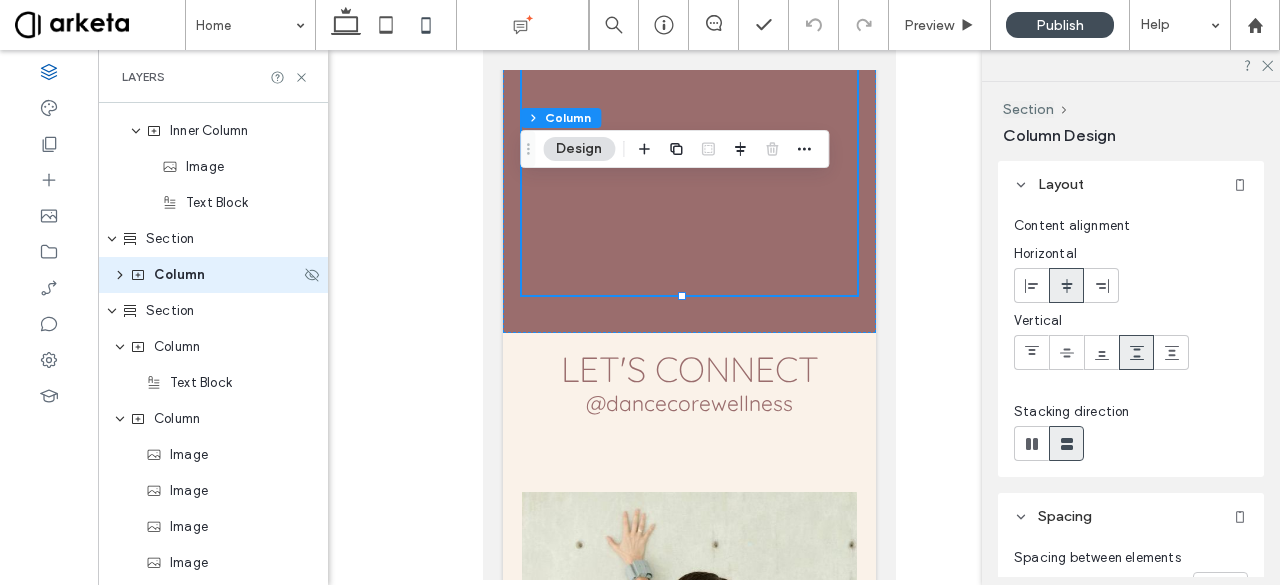 click 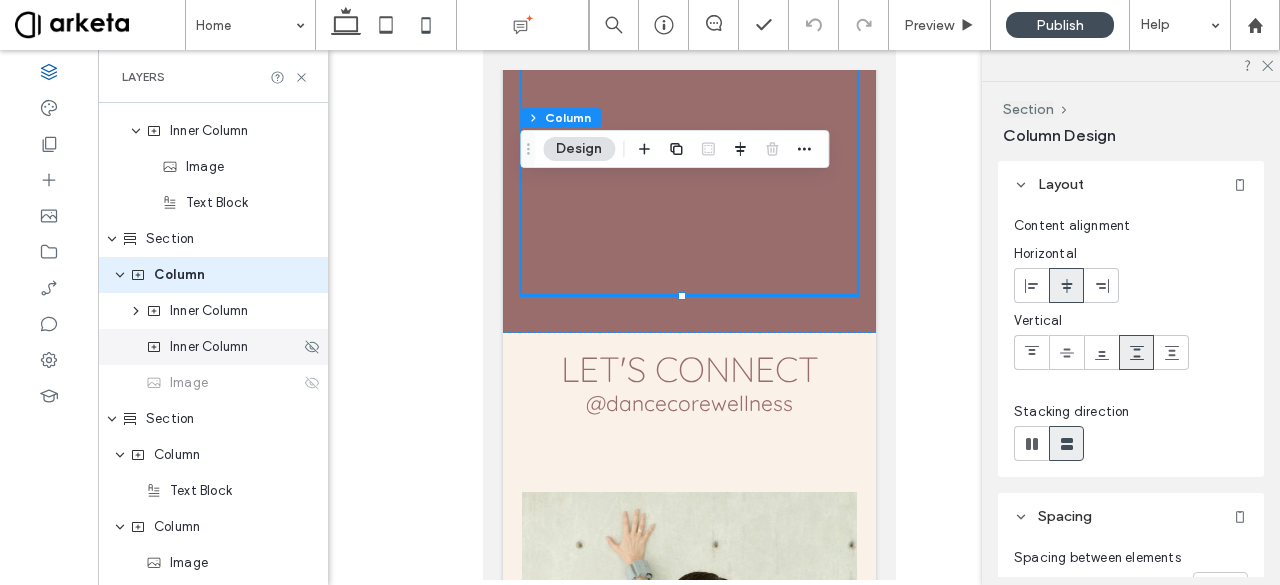 click on "Inner Column" at bounding box center [223, 347] 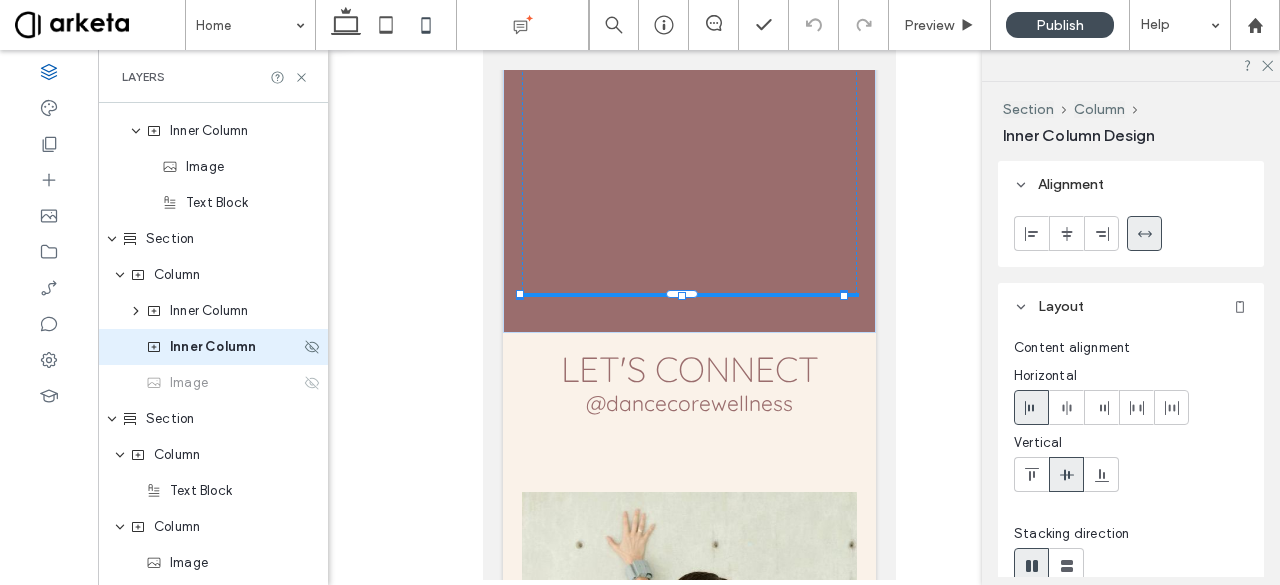 scroll, scrollTop: 2728, scrollLeft: 0, axis: vertical 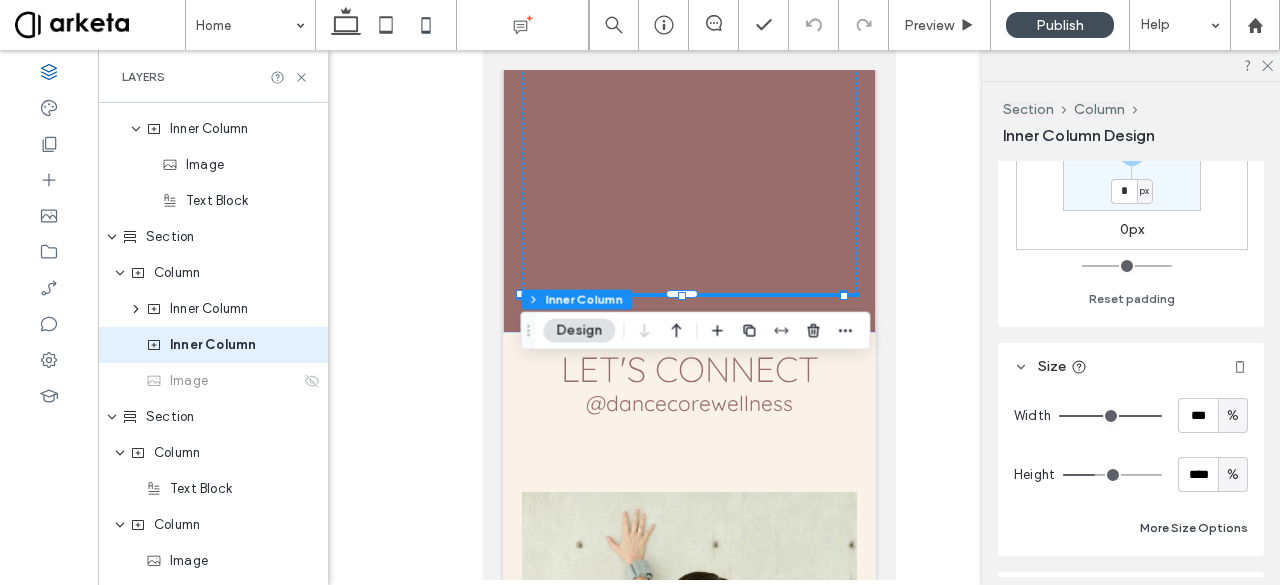 click on "More Size Options" at bounding box center [1194, 528] 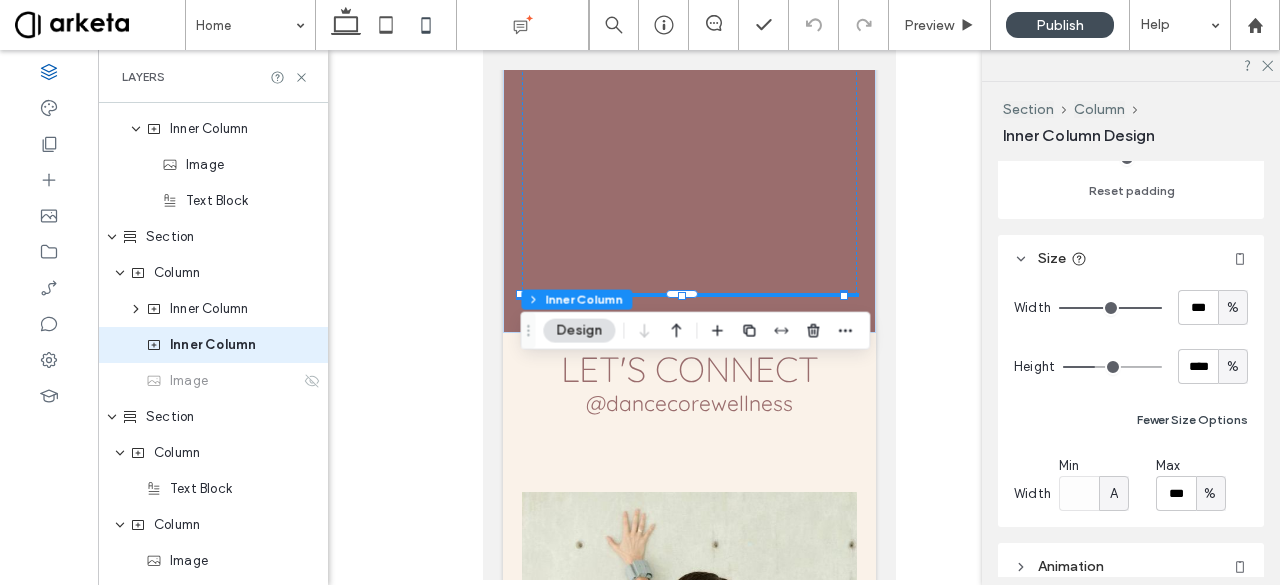 scroll, scrollTop: 998, scrollLeft: 0, axis: vertical 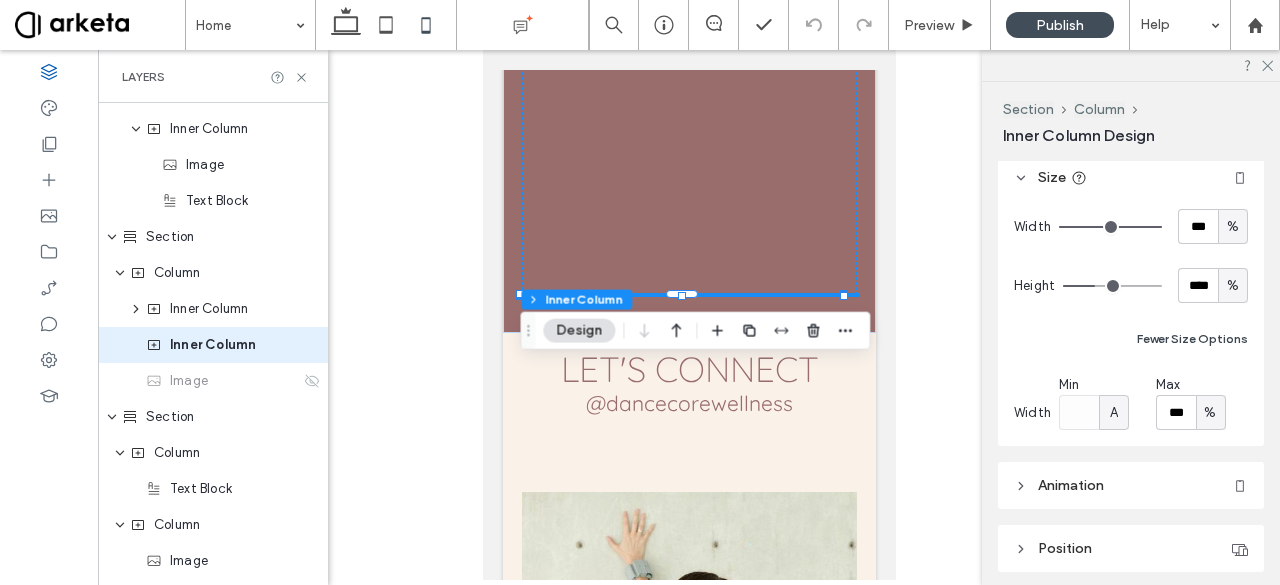 click on "Max *** %" at bounding box center [1202, 402] 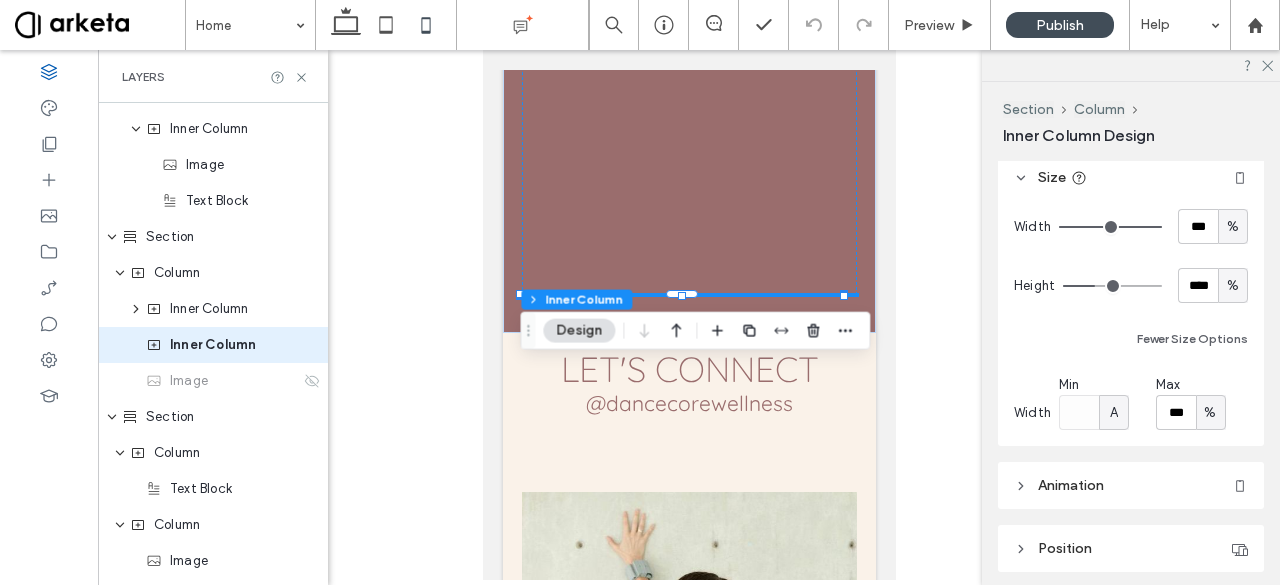 scroll, scrollTop: 967, scrollLeft: 0, axis: vertical 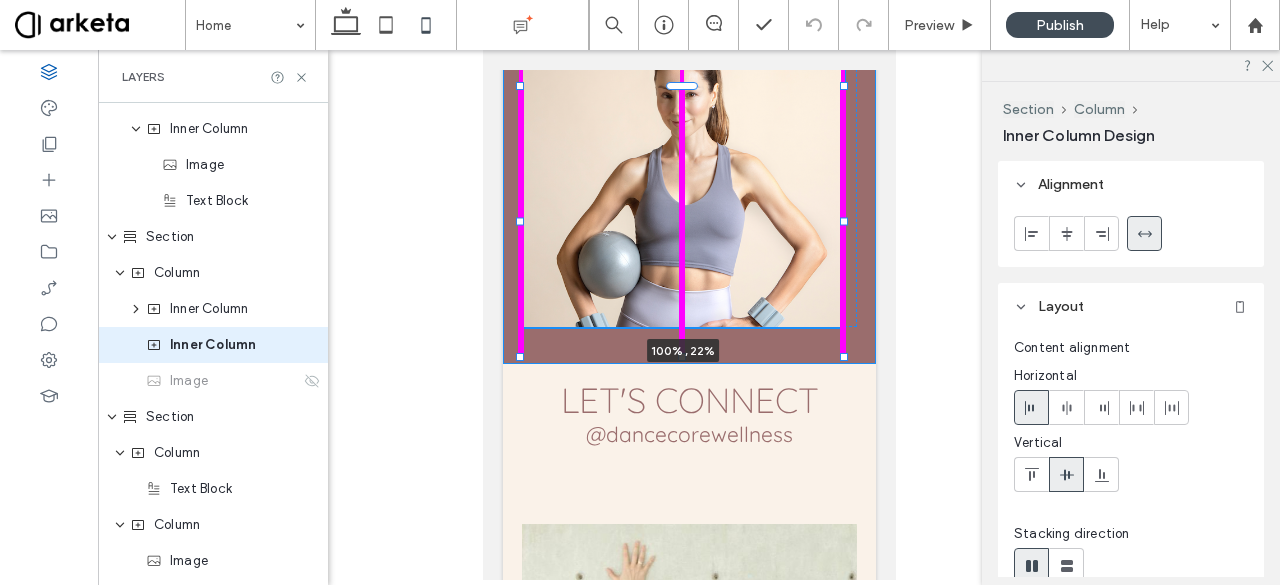 drag, startPoint x: 682, startPoint y: 363, endPoint x: 700, endPoint y: 632, distance: 269.60156 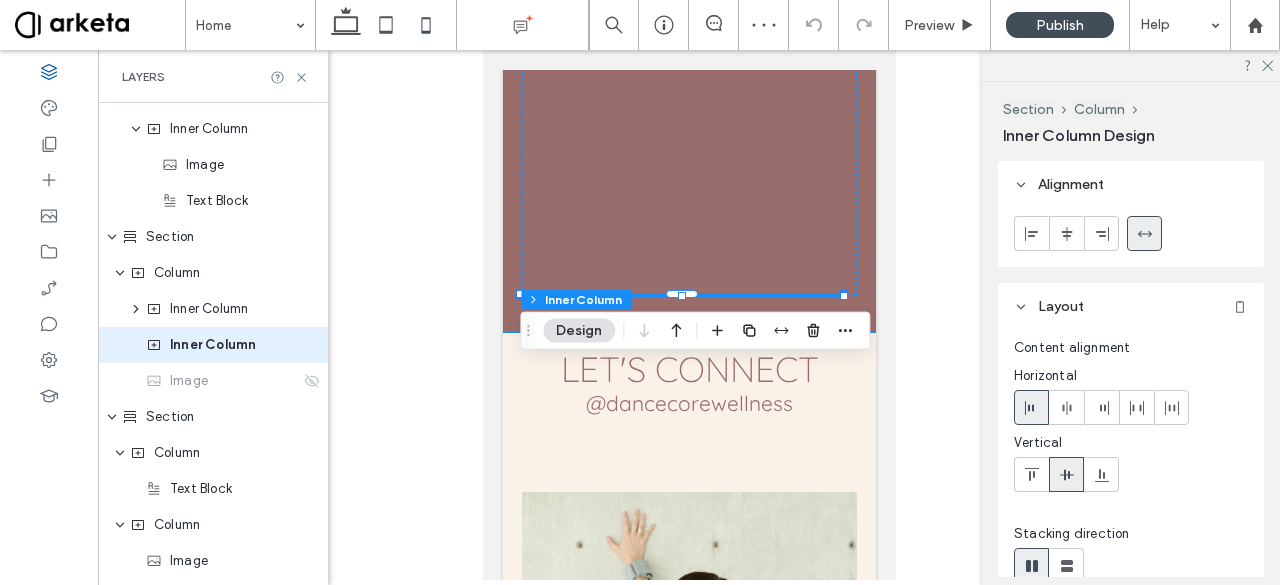 click at bounding box center (681, 295) 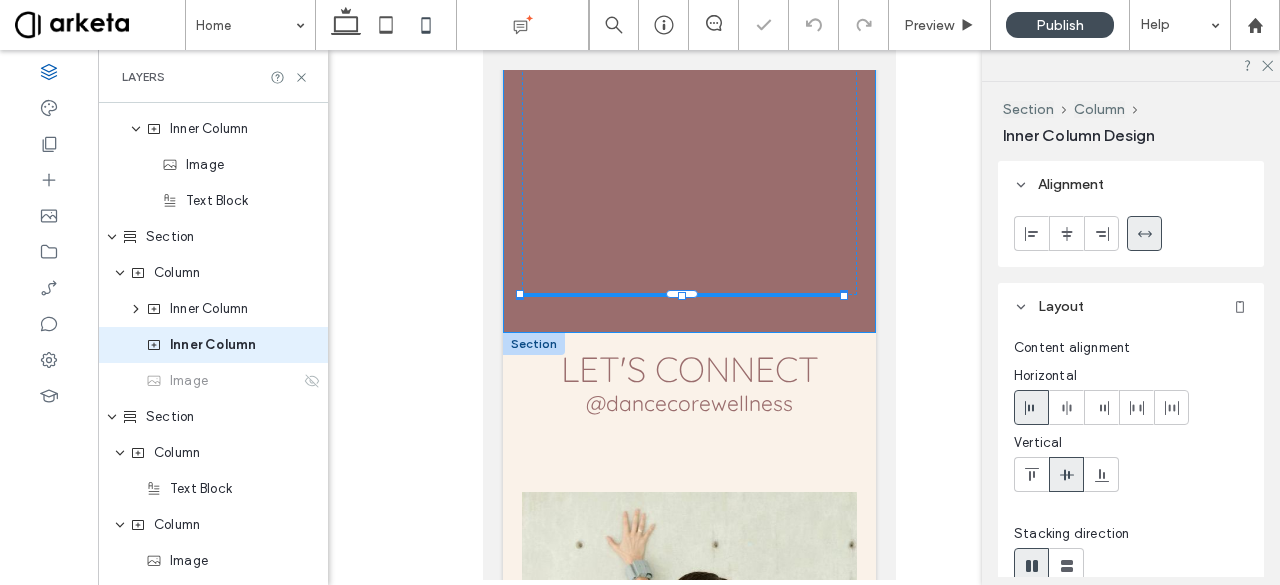 type on "*" 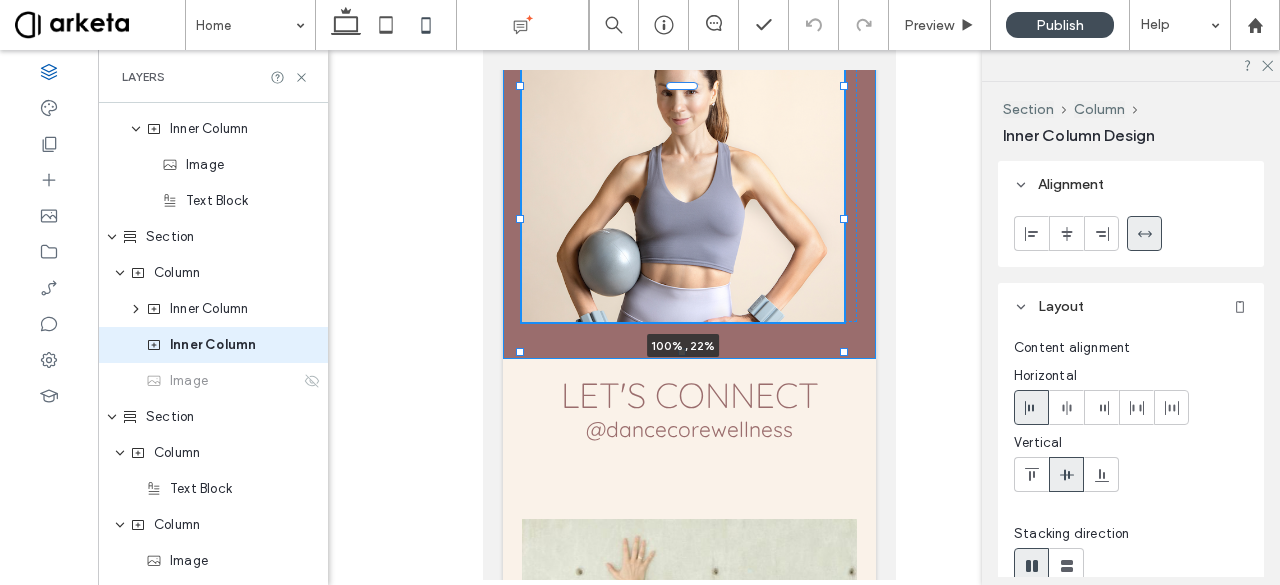 drag, startPoint x: 678, startPoint y: 368, endPoint x: 686, endPoint y: 632, distance: 264.1212 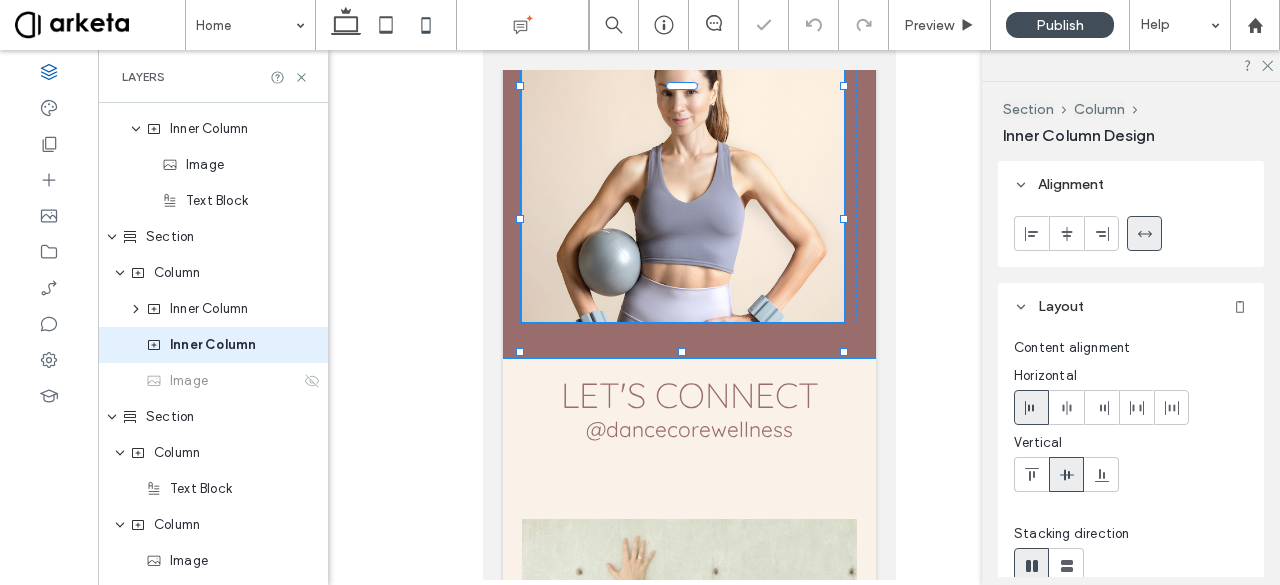 type on "**" 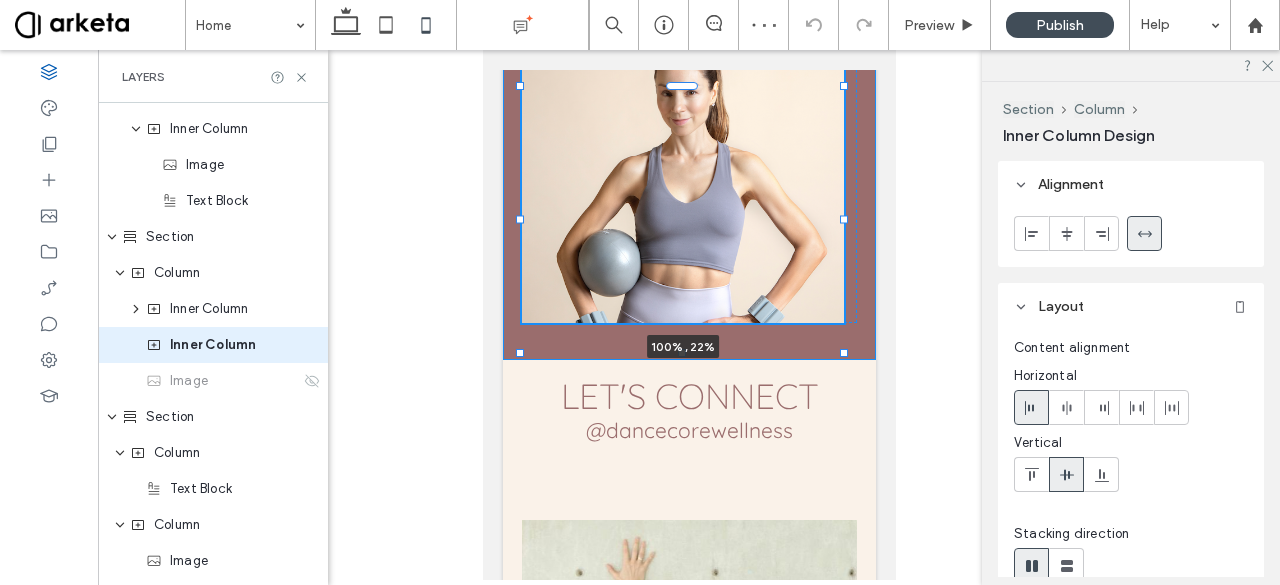 drag, startPoint x: 680, startPoint y: 367, endPoint x: 692, endPoint y: 632, distance: 265.27155 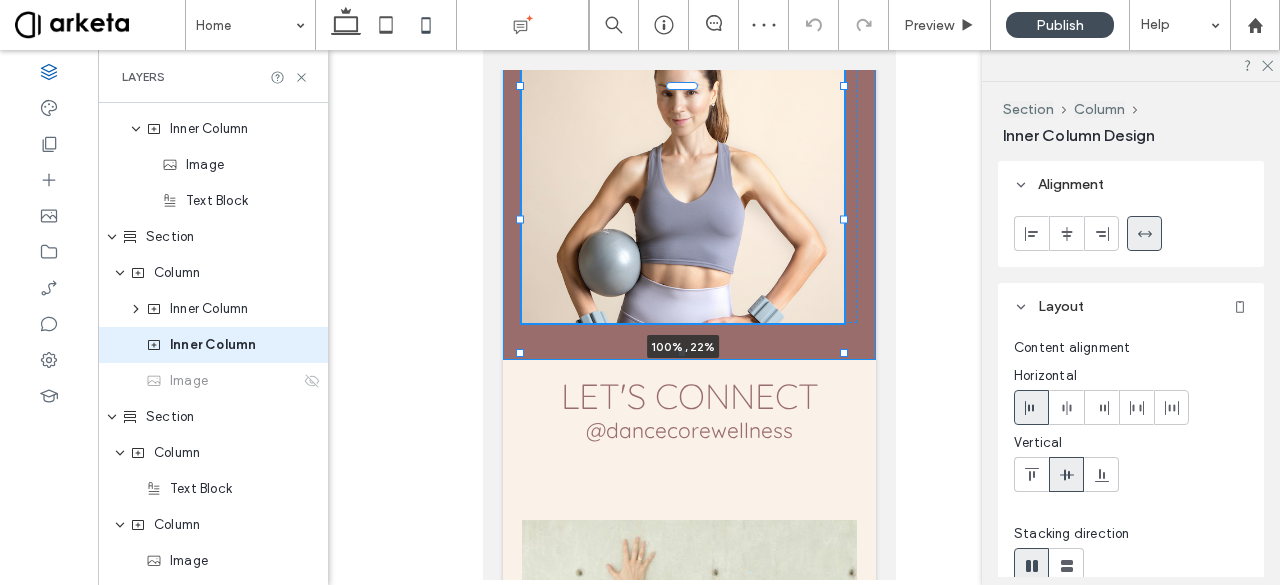click on "Book a Class
On Demand
1-1 With [FIRST]
Purchase
Programs
Blog
Contact
LOG IN
LOG IN
Section
Advanced Header
Section
Book a Class
On Demand
1-1 With [FIRST]
Purchase
Programs
Blog
Contact
Section
Get in touch
[PHONE] [EMAIL]
Section
Menu
[FIRST] [LAST]
THRIVE WITH ME THROUGH MENOPAUSE & BEYOND
+" at bounding box center (688, -2413) 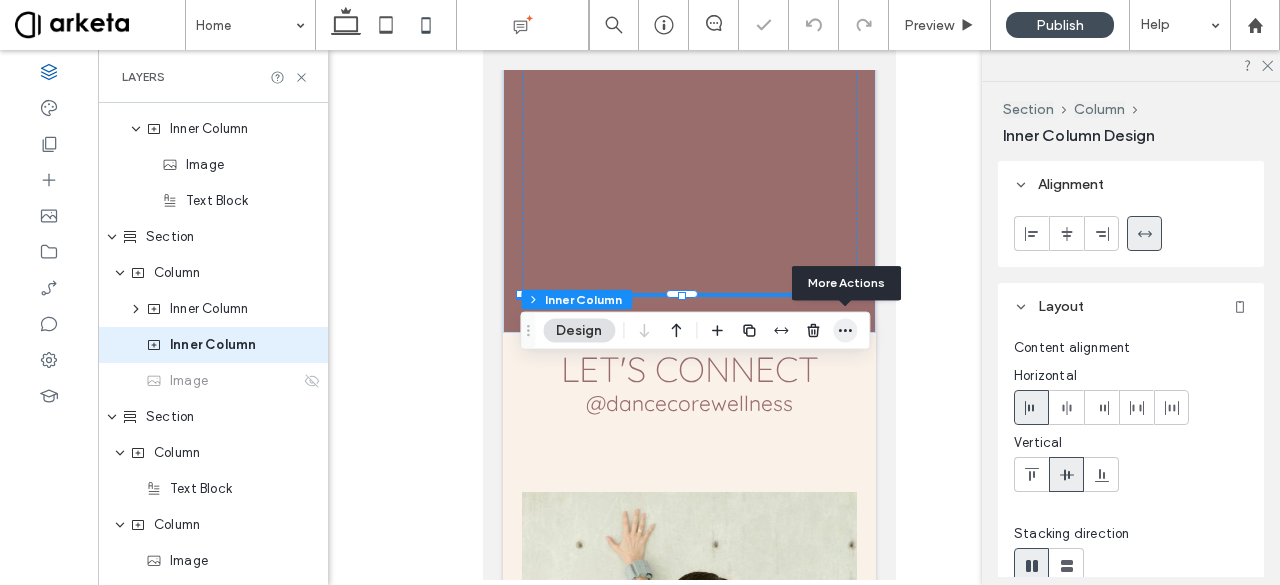 click at bounding box center (845, 331) 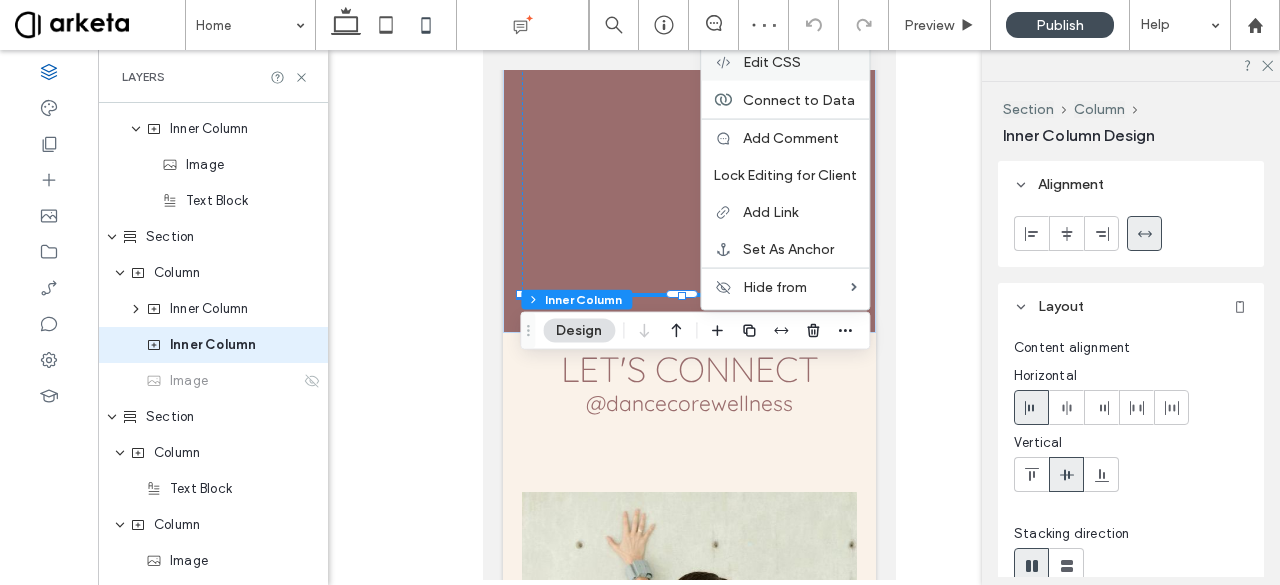click on "Edit CSS" at bounding box center (785, 62) 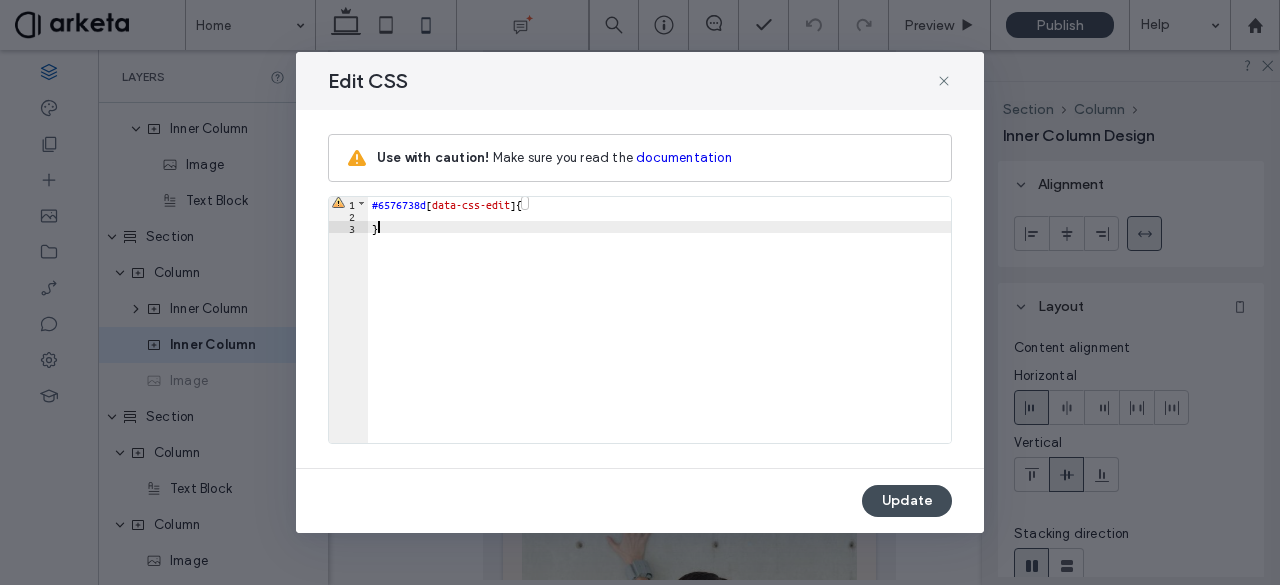 click on "#6576738d [ data-css-edit ]  { }" at bounding box center [660, 332] 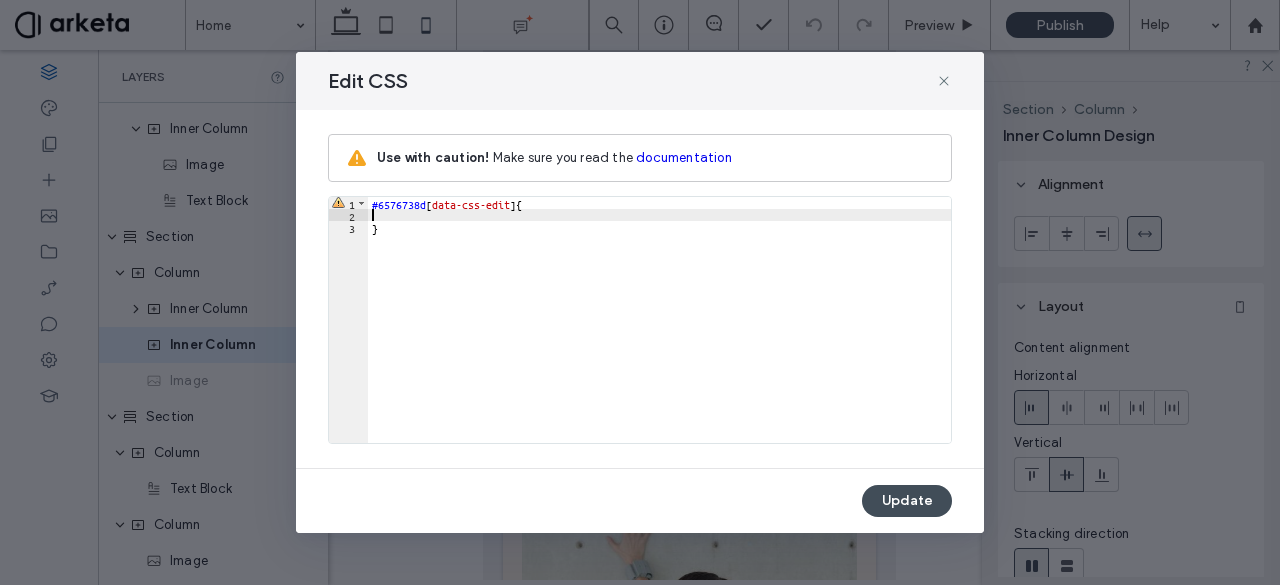 click on "#6576738d [ data-css-edit ]  { }" at bounding box center (660, 332) 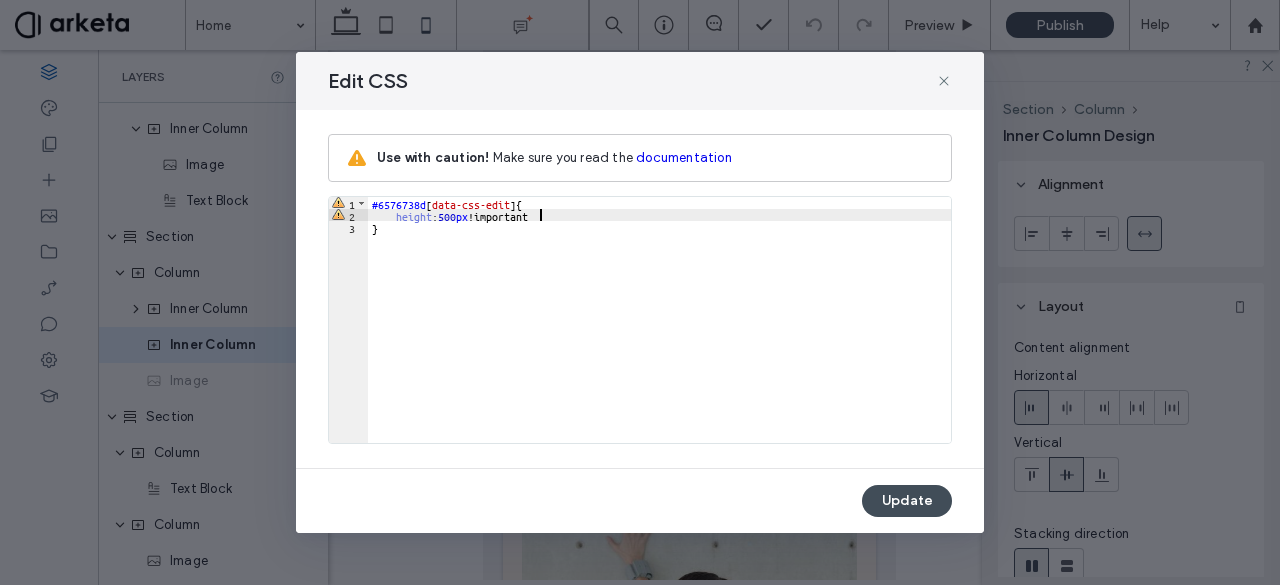 type on "**" 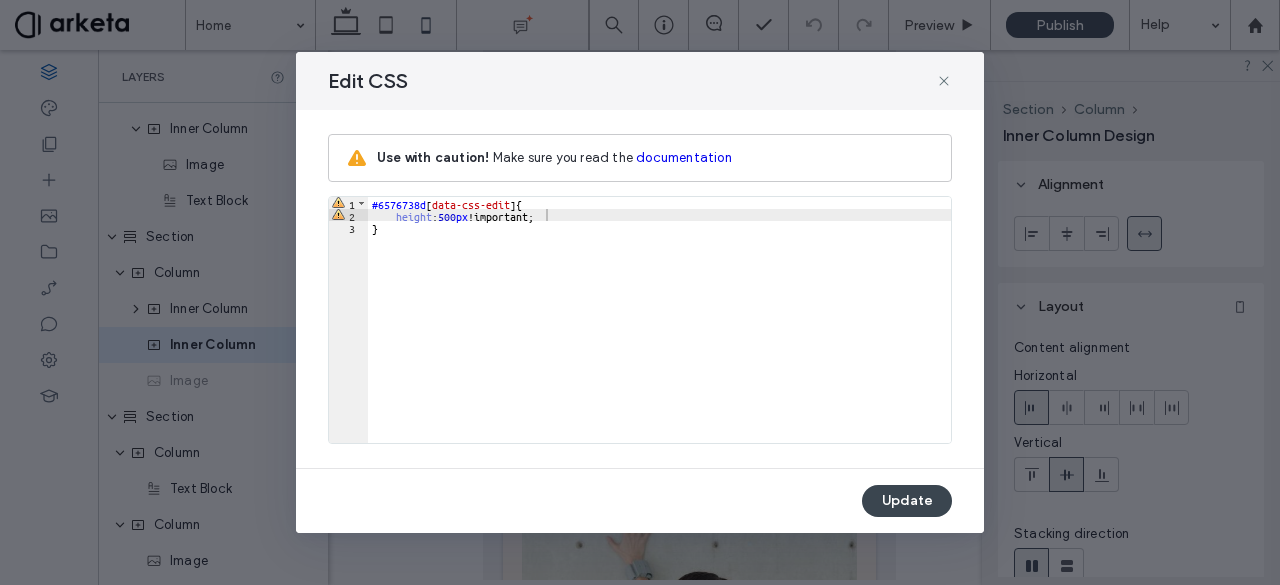 click on "Update" at bounding box center (907, 501) 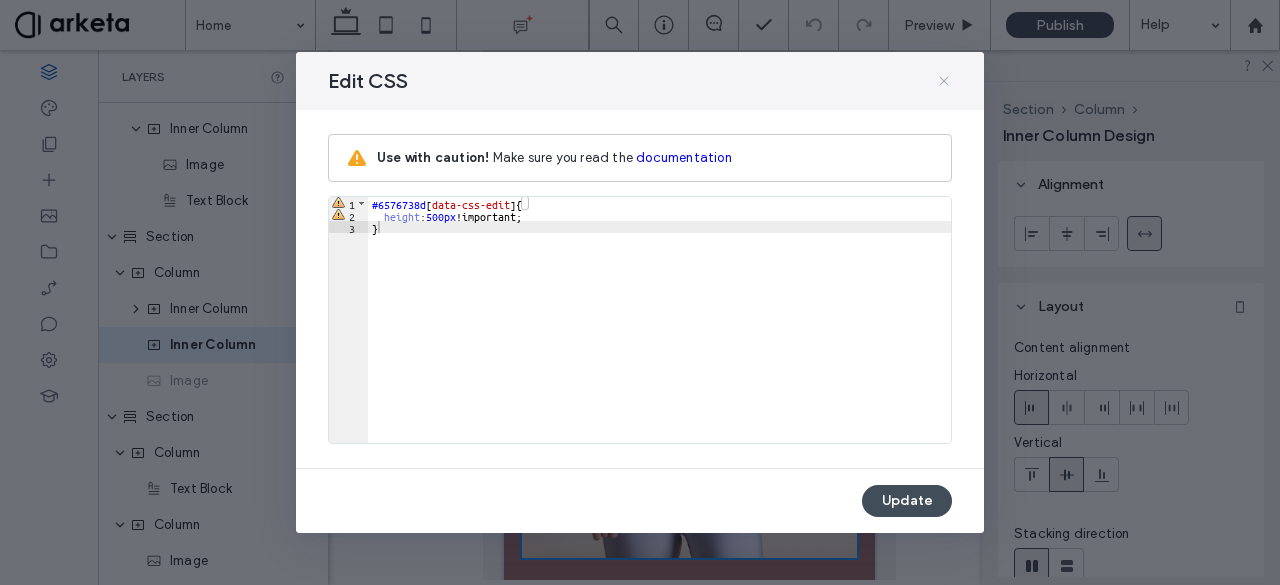 click at bounding box center (944, 81) 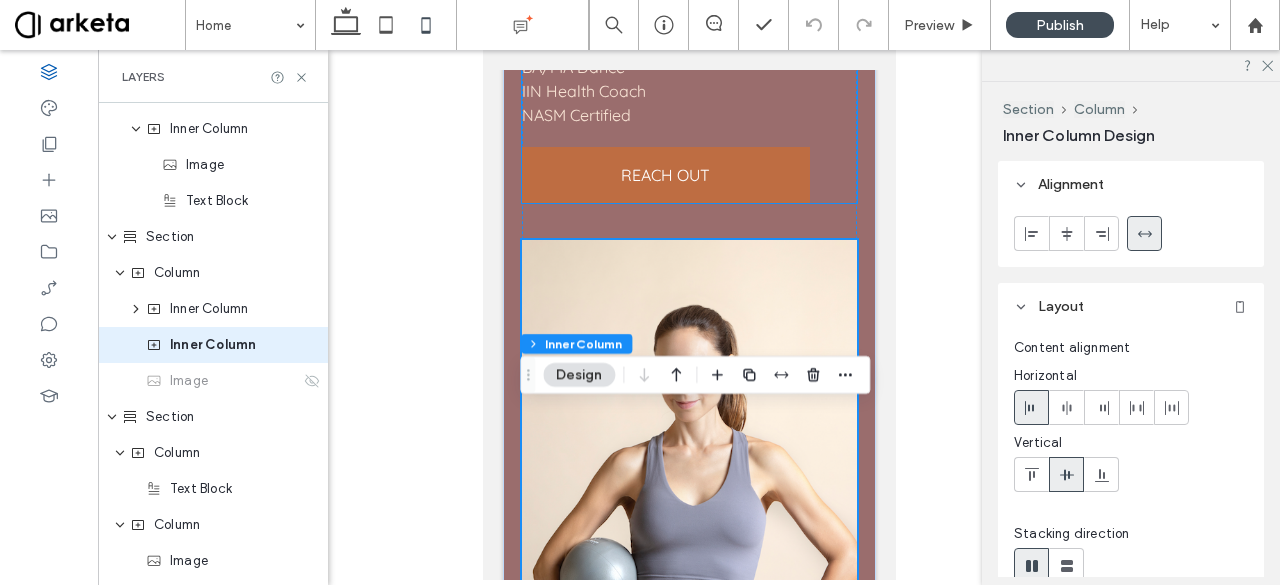 scroll, scrollTop: 7258, scrollLeft: 0, axis: vertical 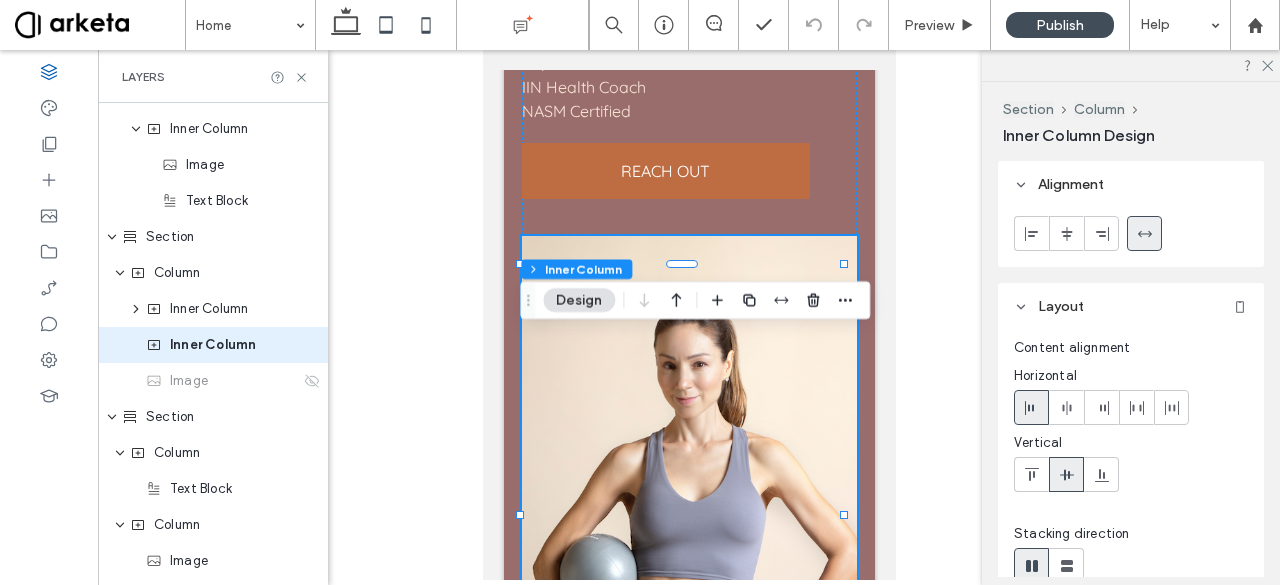 click 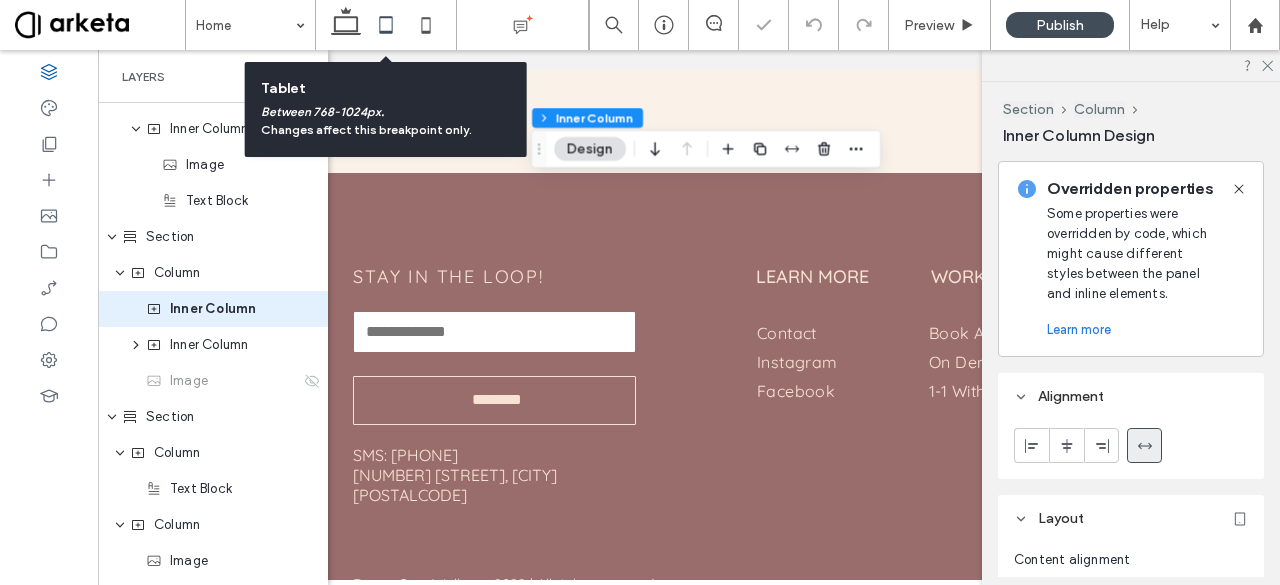 type on "***" 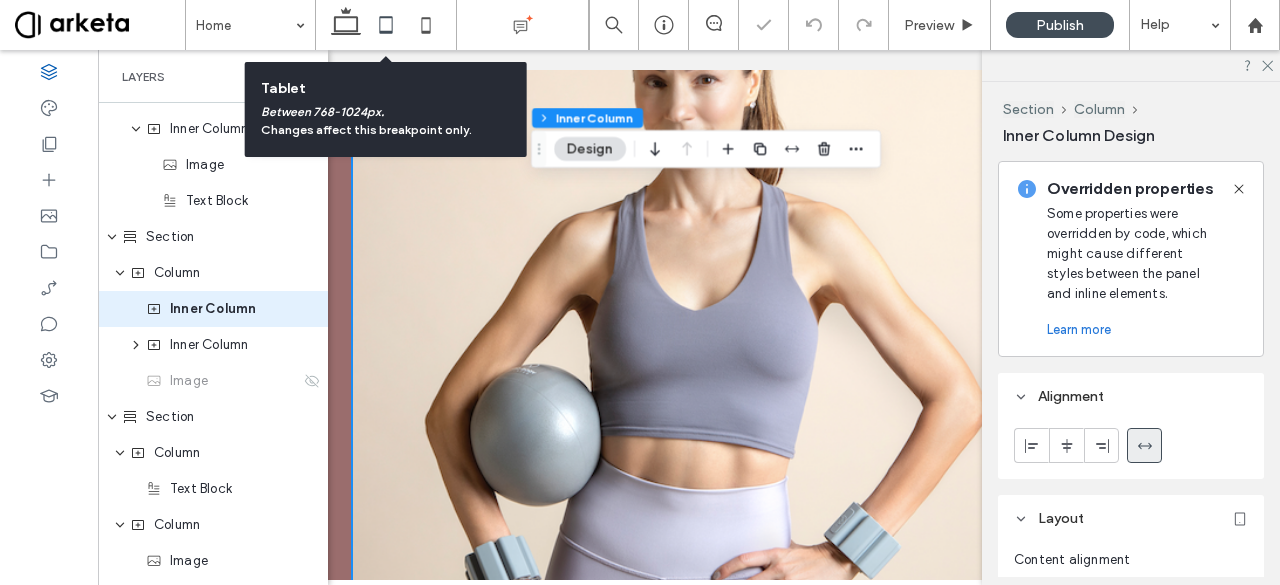 type on "***" 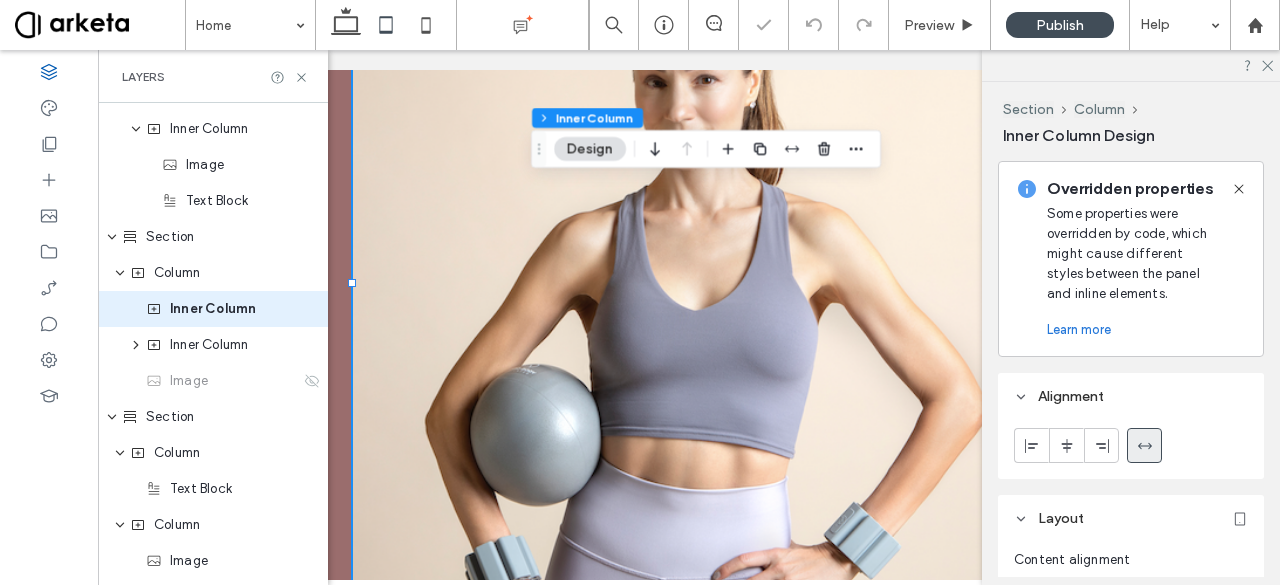 click at bounding box center [689, 284] 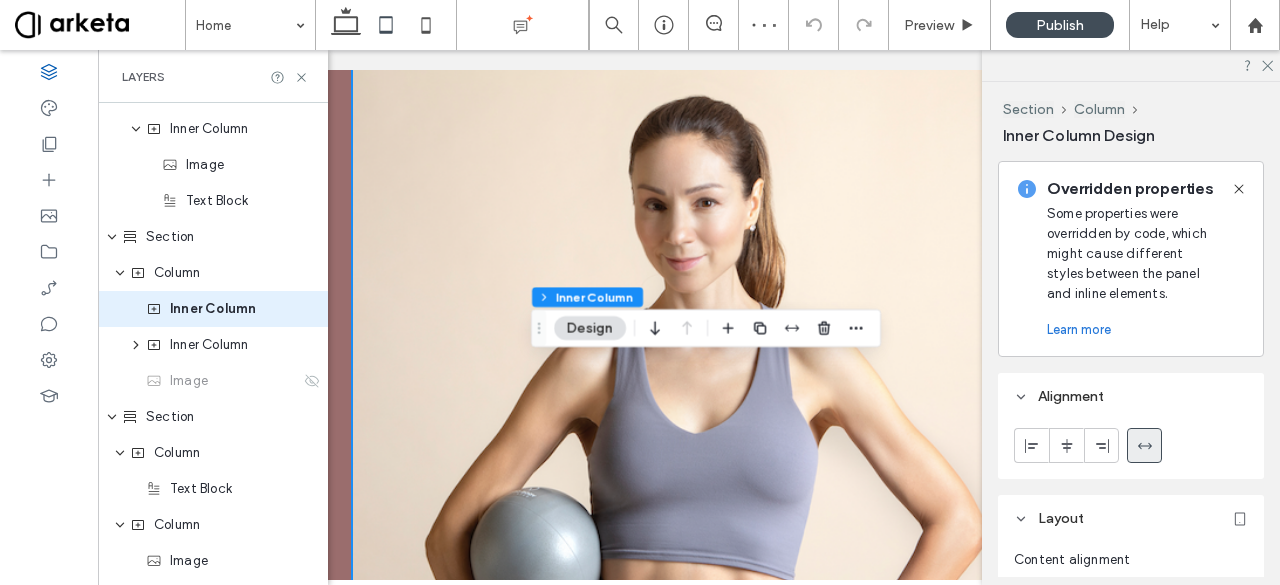 scroll, scrollTop: 5080, scrollLeft: 0, axis: vertical 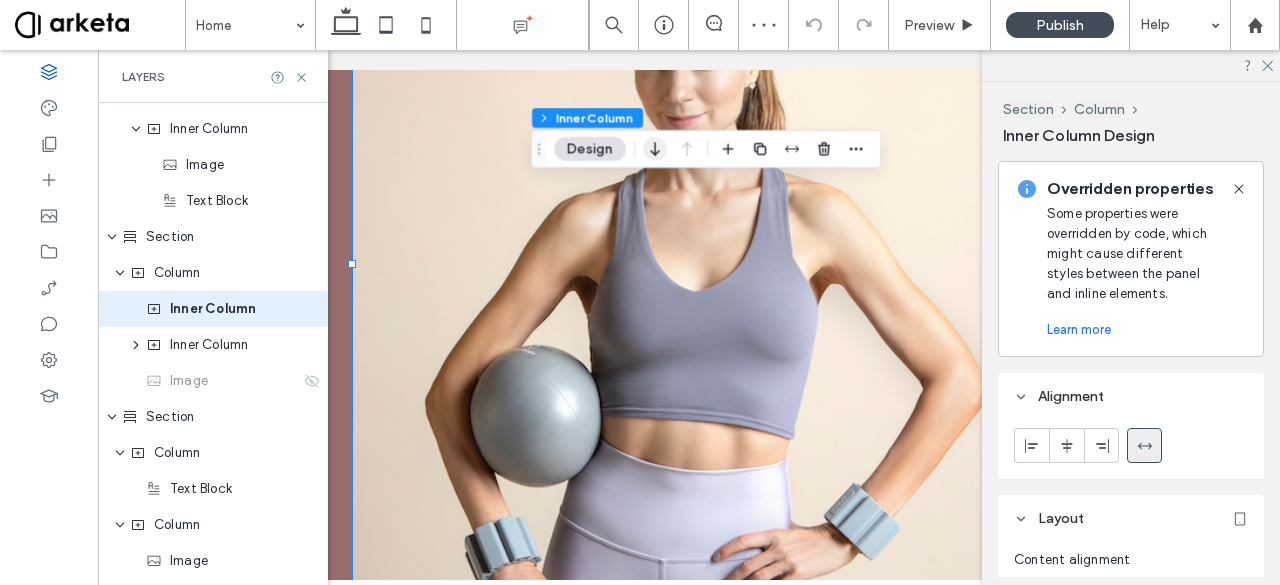 click 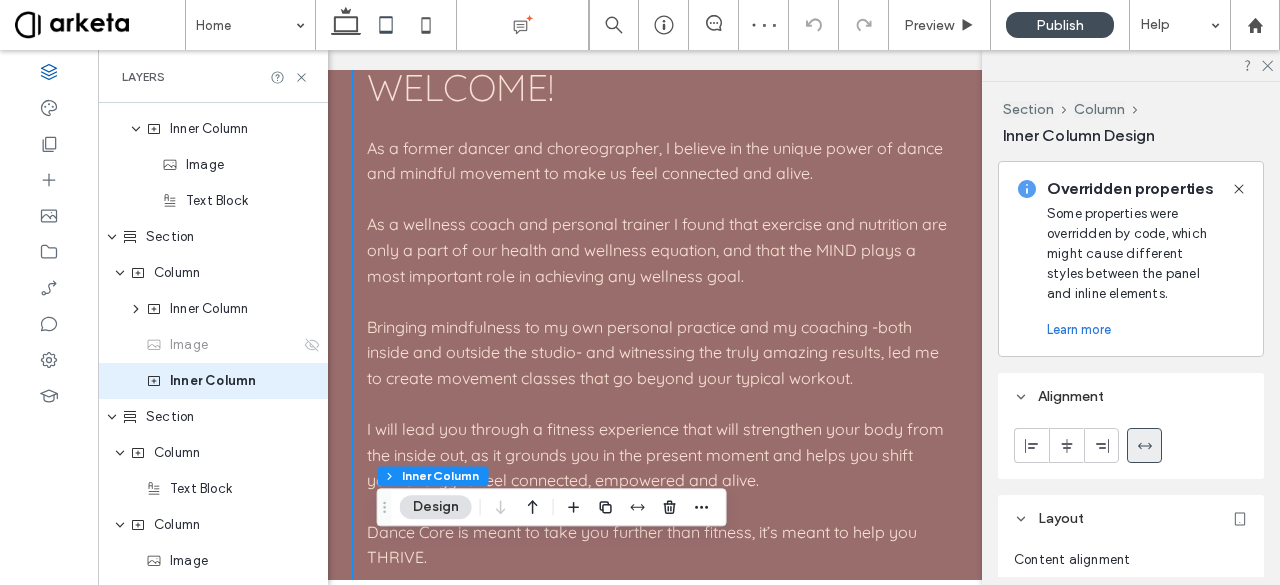 scroll, scrollTop: 4838, scrollLeft: 0, axis: vertical 